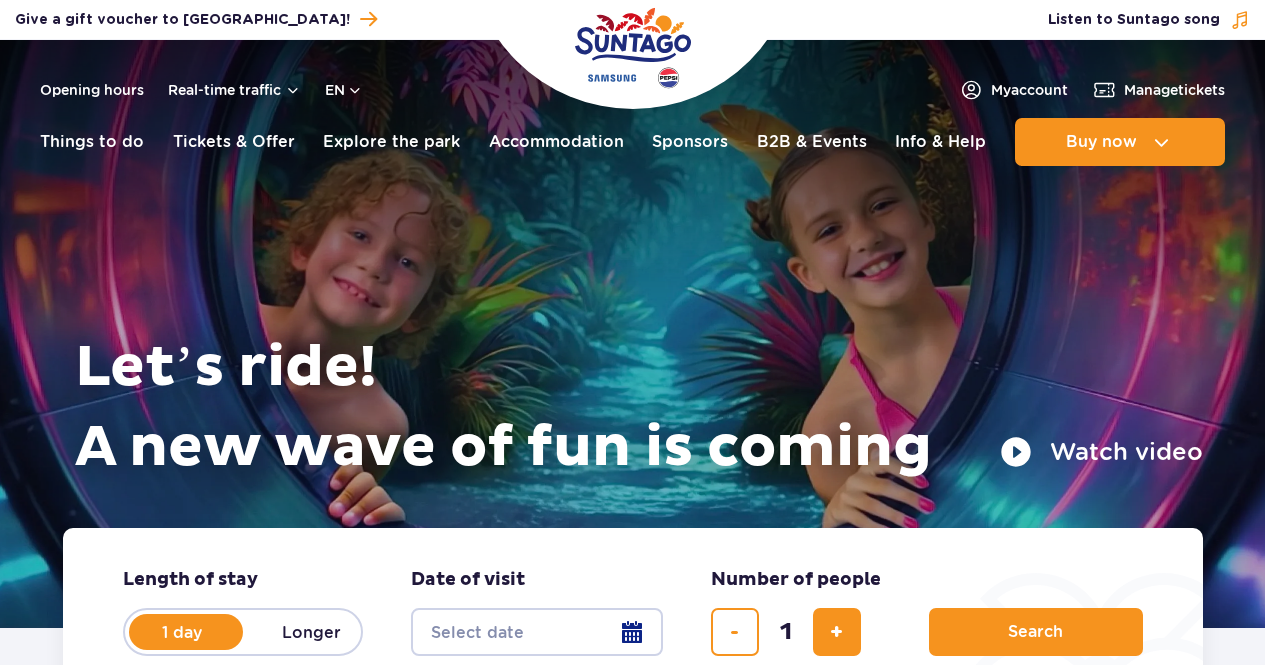 scroll, scrollTop: 0, scrollLeft: 0, axis: both 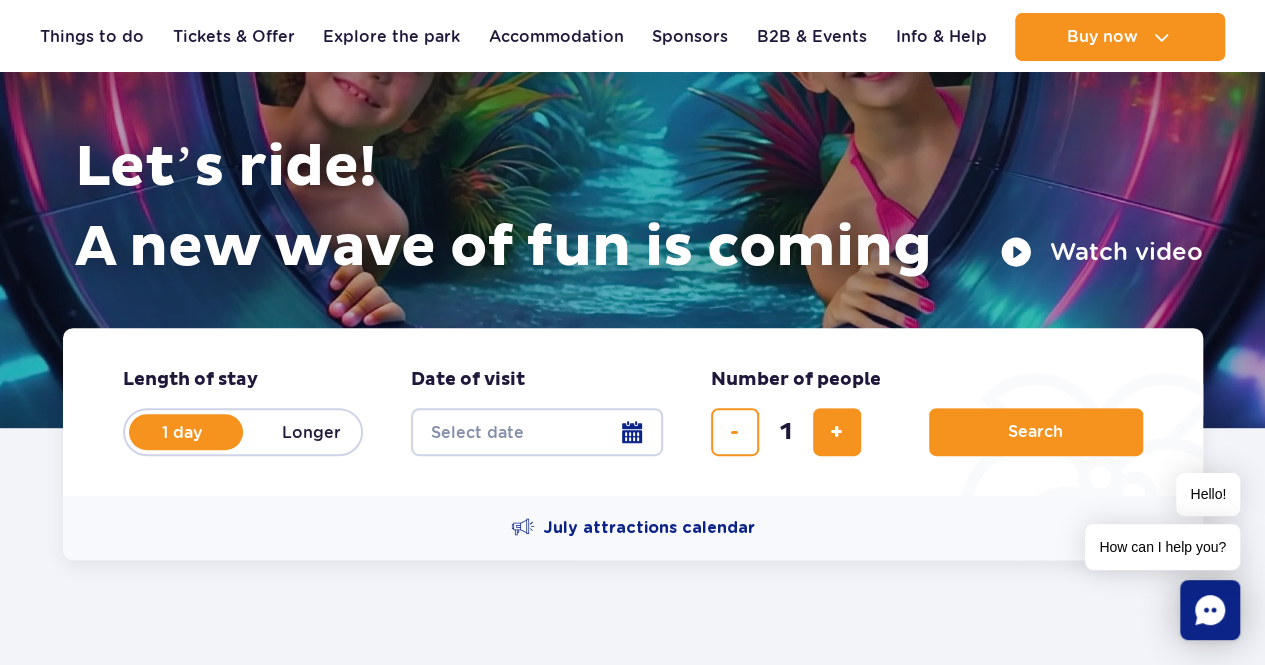 click on "Date from" at bounding box center [537, 432] 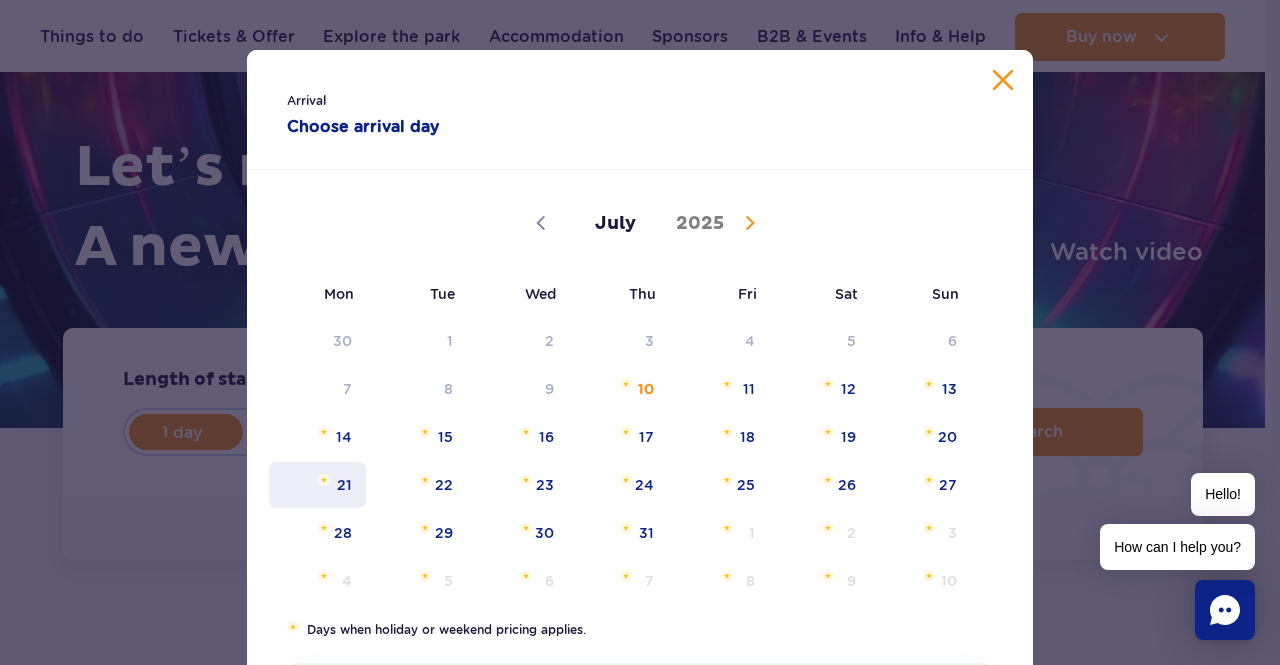 click on "21" at bounding box center (317, 485) 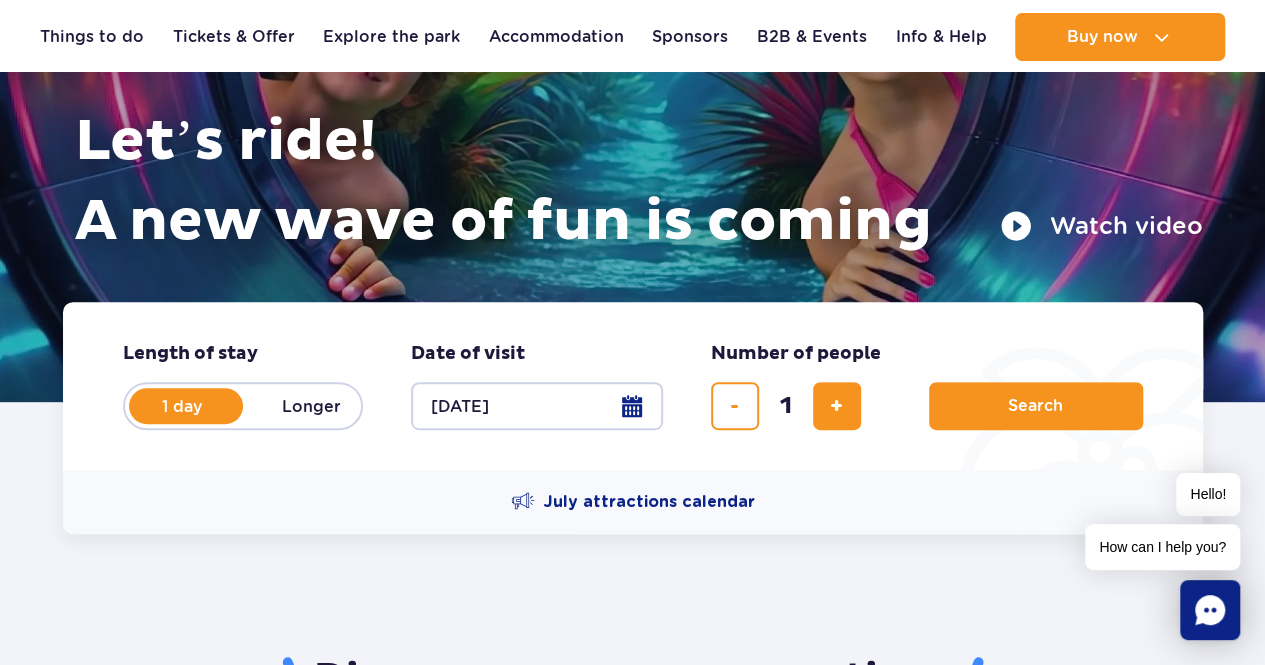 scroll, scrollTop: 200, scrollLeft: 0, axis: vertical 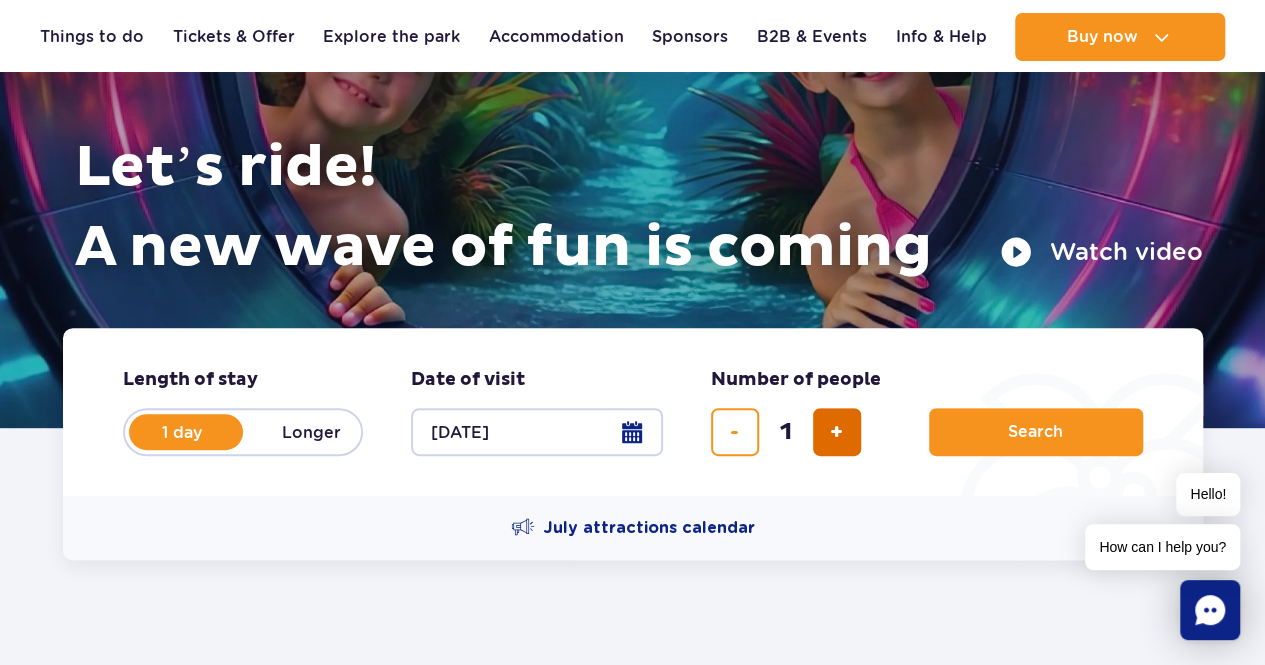 click at bounding box center (836, 432) 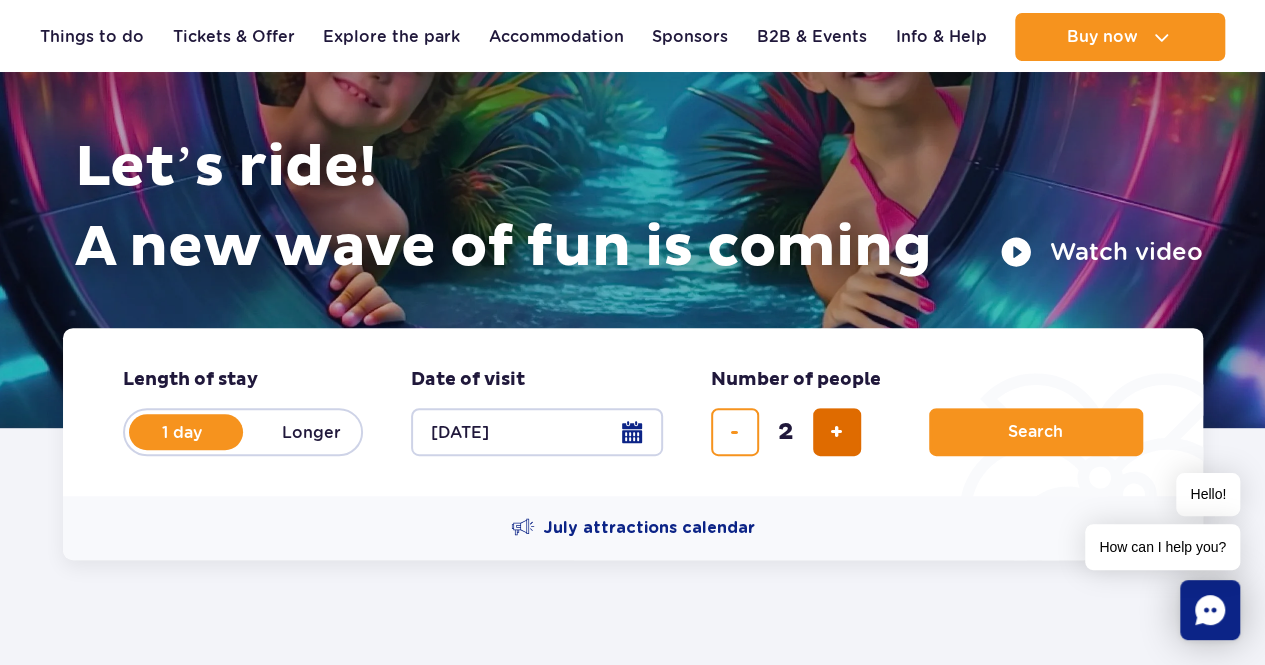 click at bounding box center [836, 432] 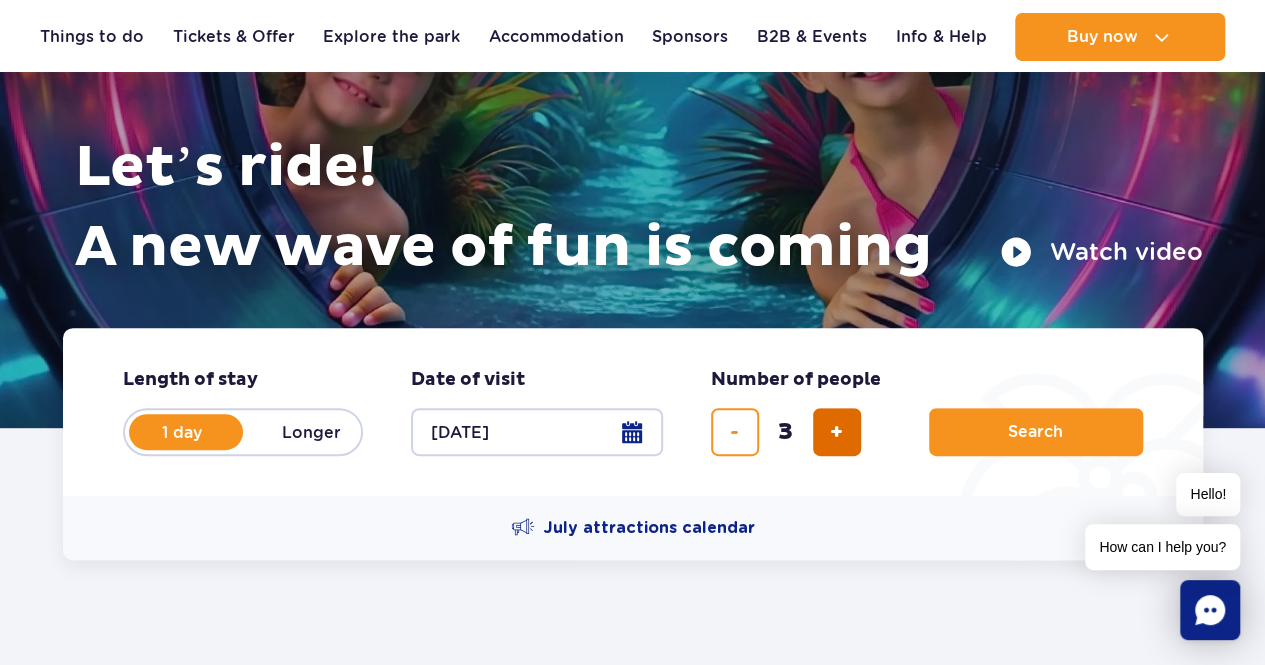 click at bounding box center [836, 432] 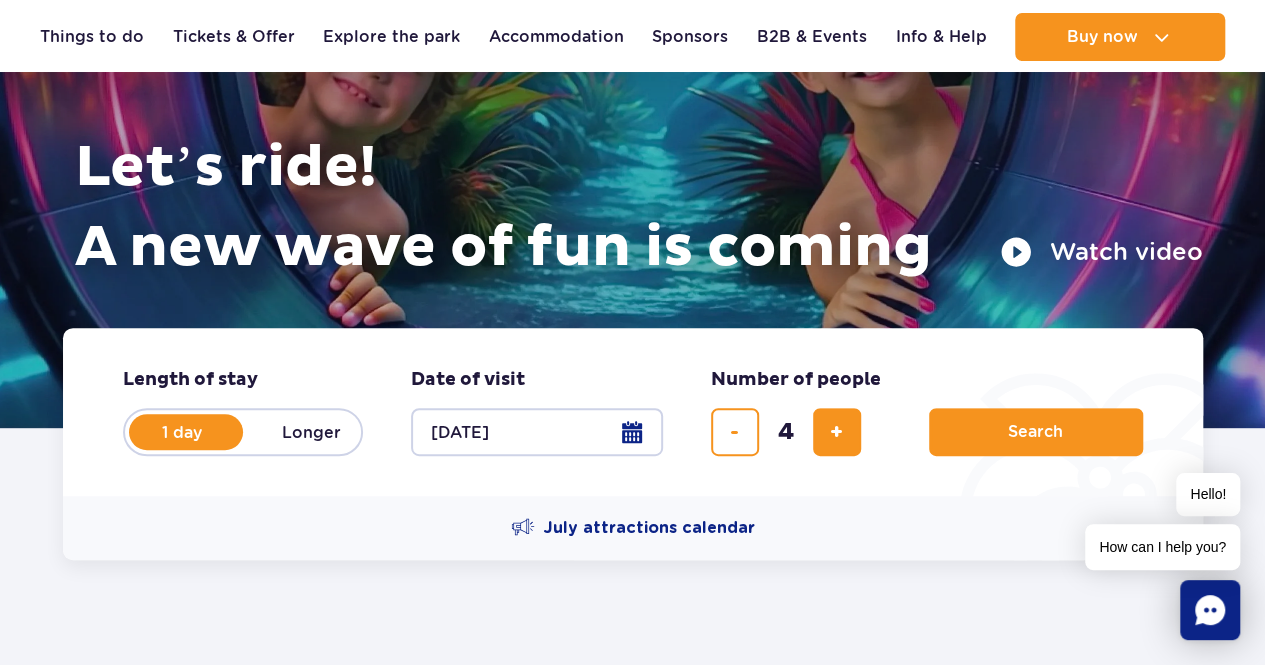 click on "July attractions calendar" at bounding box center (633, 528) 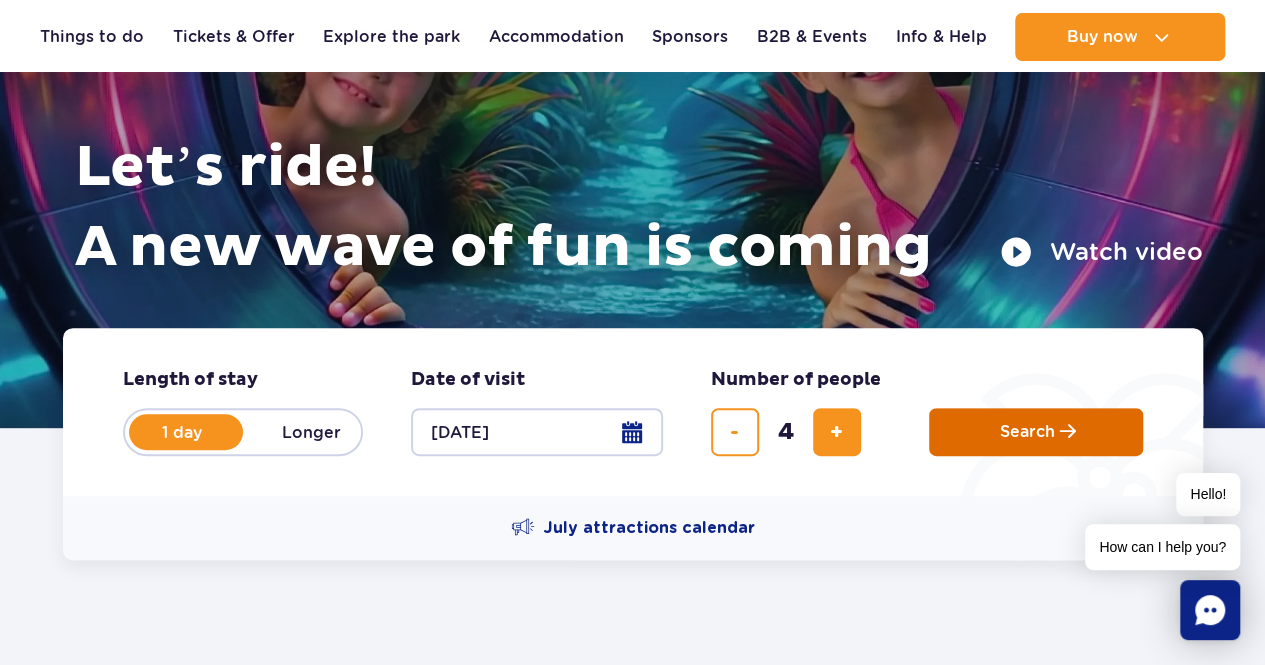 click on "Search" at bounding box center (1027, 432) 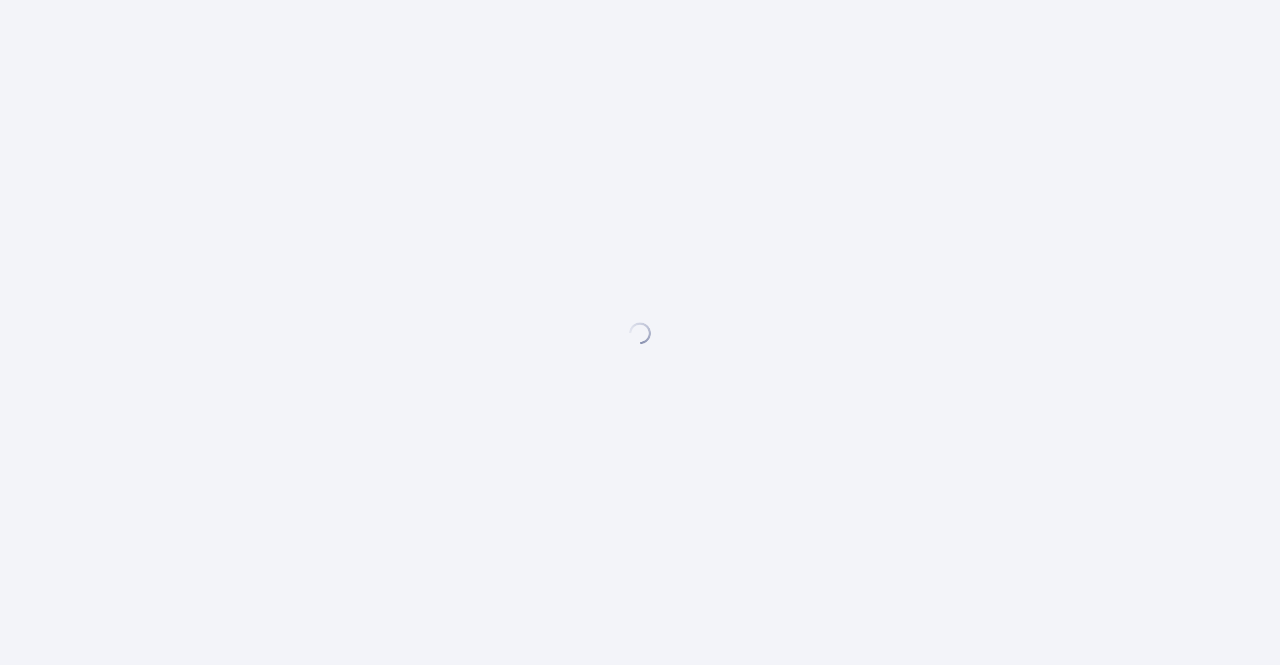 scroll, scrollTop: 0, scrollLeft: 0, axis: both 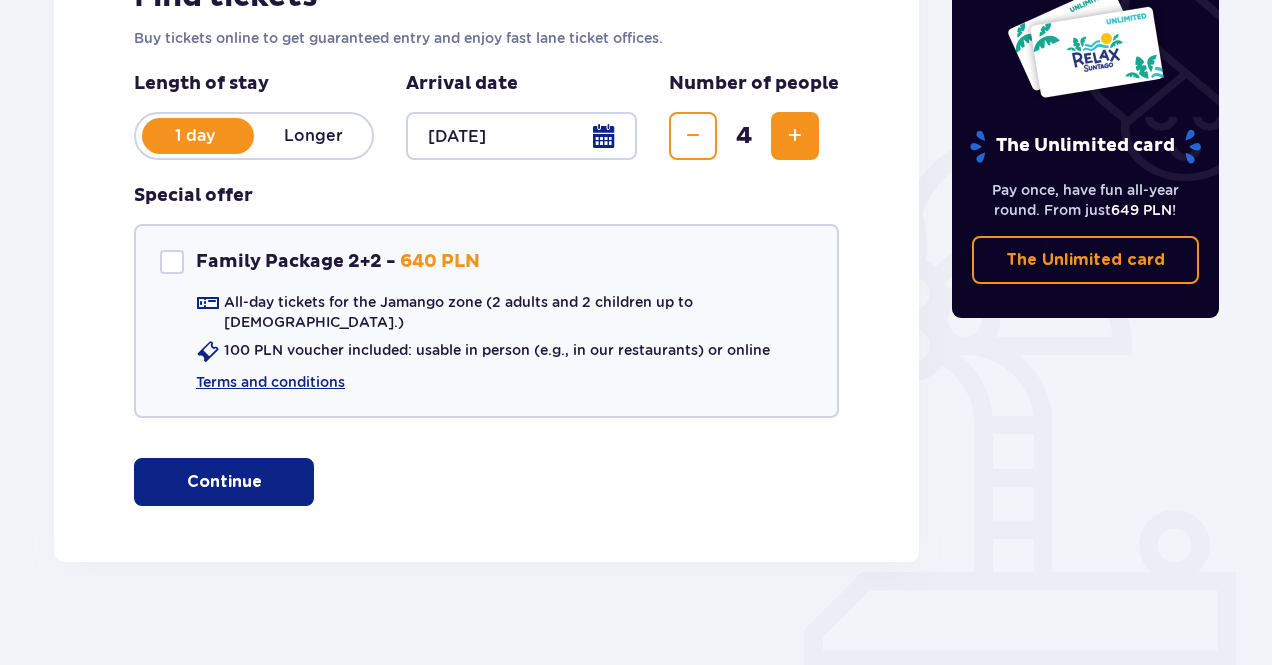 click at bounding box center (693, 136) 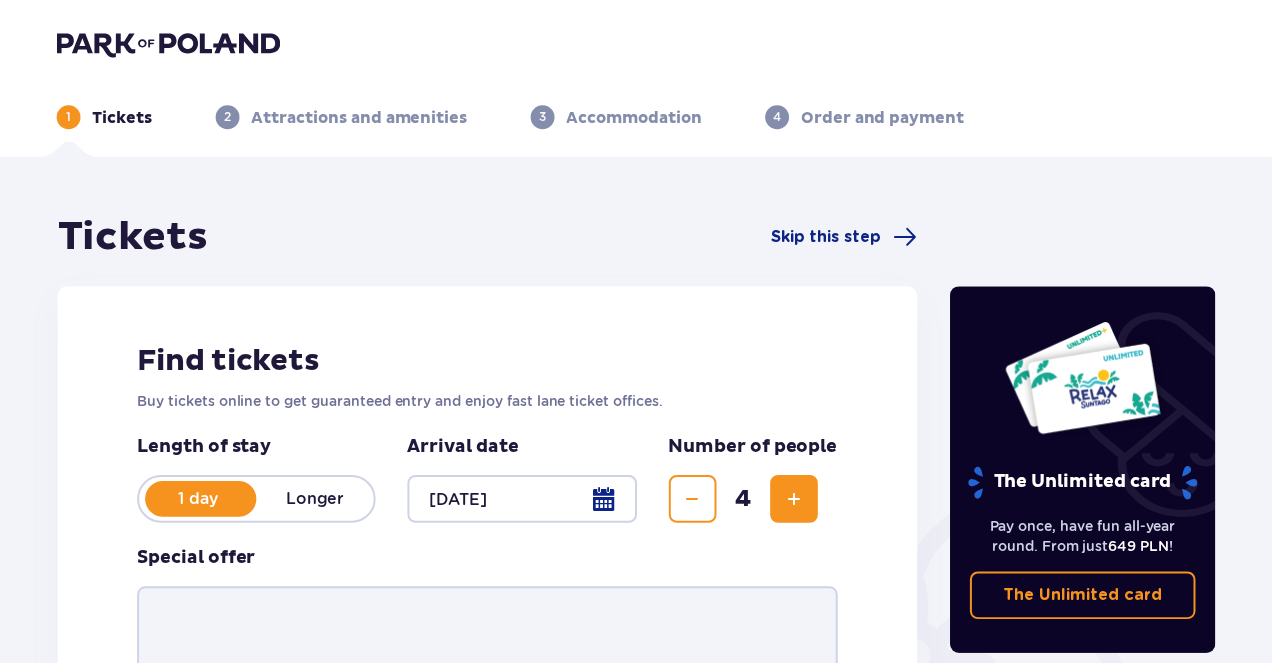 scroll, scrollTop: 0, scrollLeft: 0, axis: both 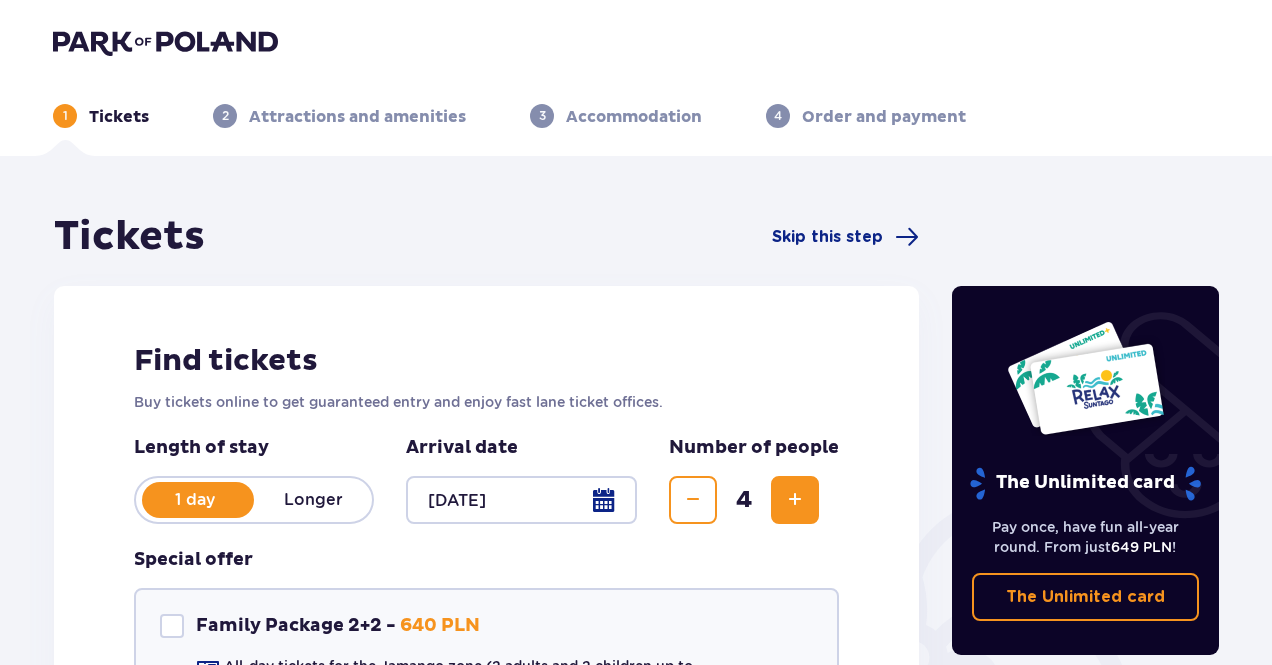 click at bounding box center (165, 42) 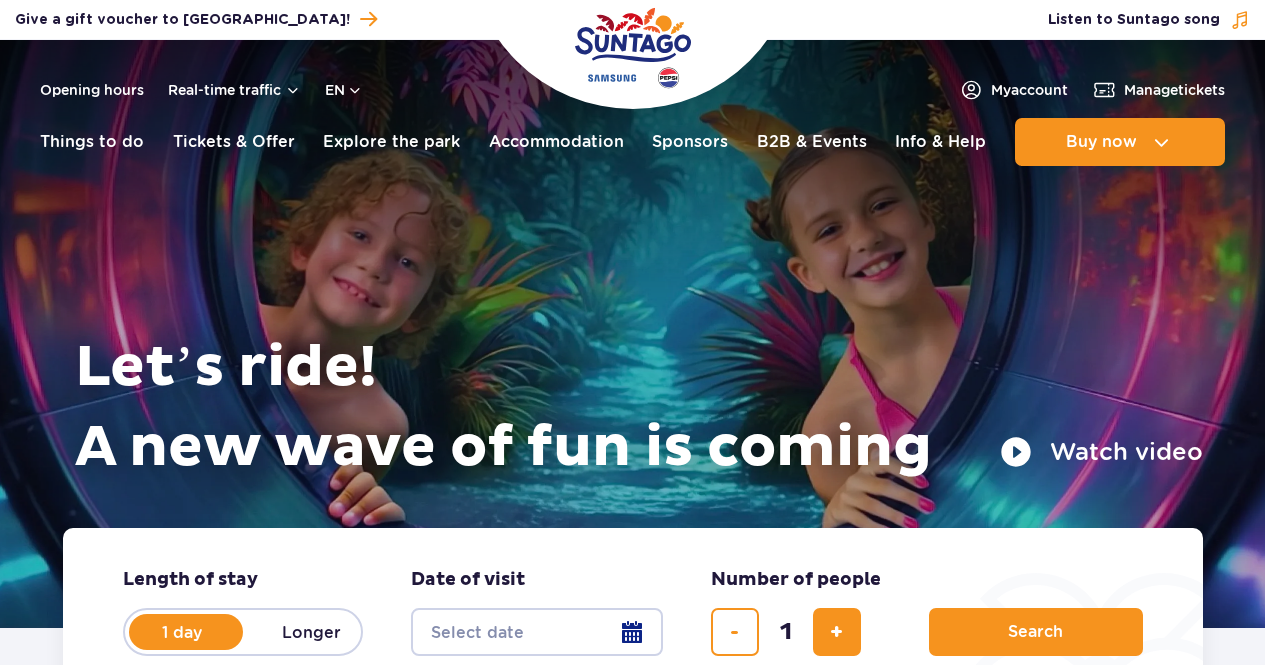 scroll, scrollTop: 0, scrollLeft: 0, axis: both 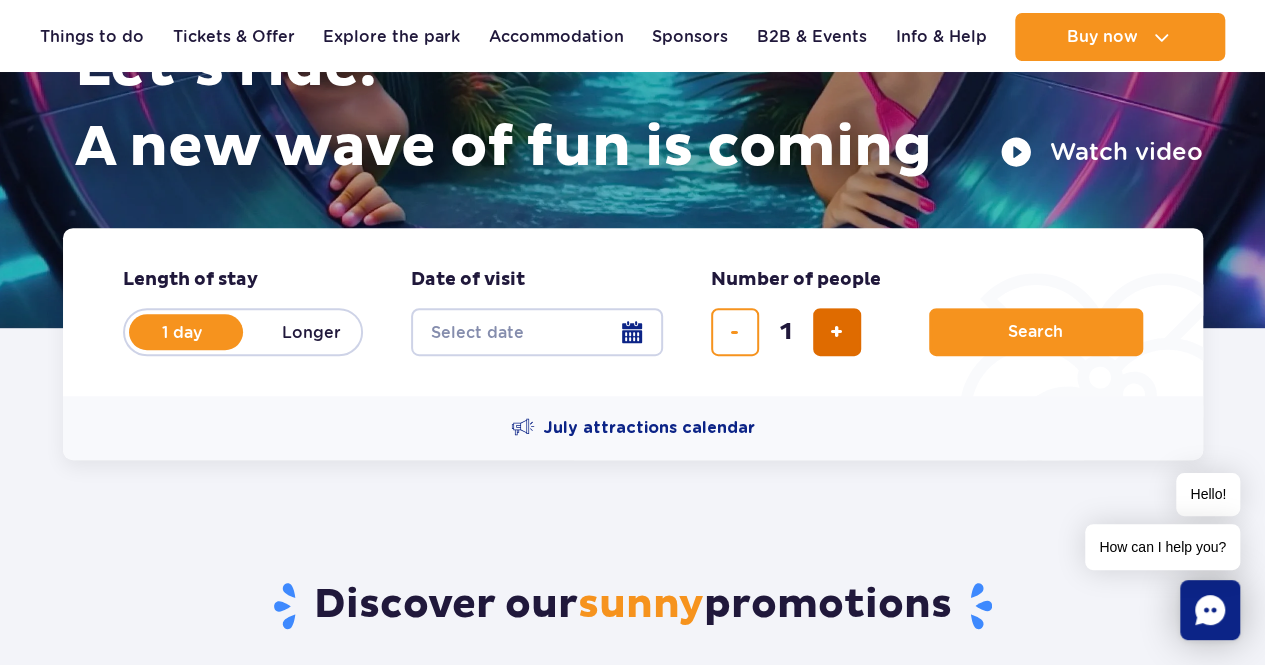 click at bounding box center (837, 332) 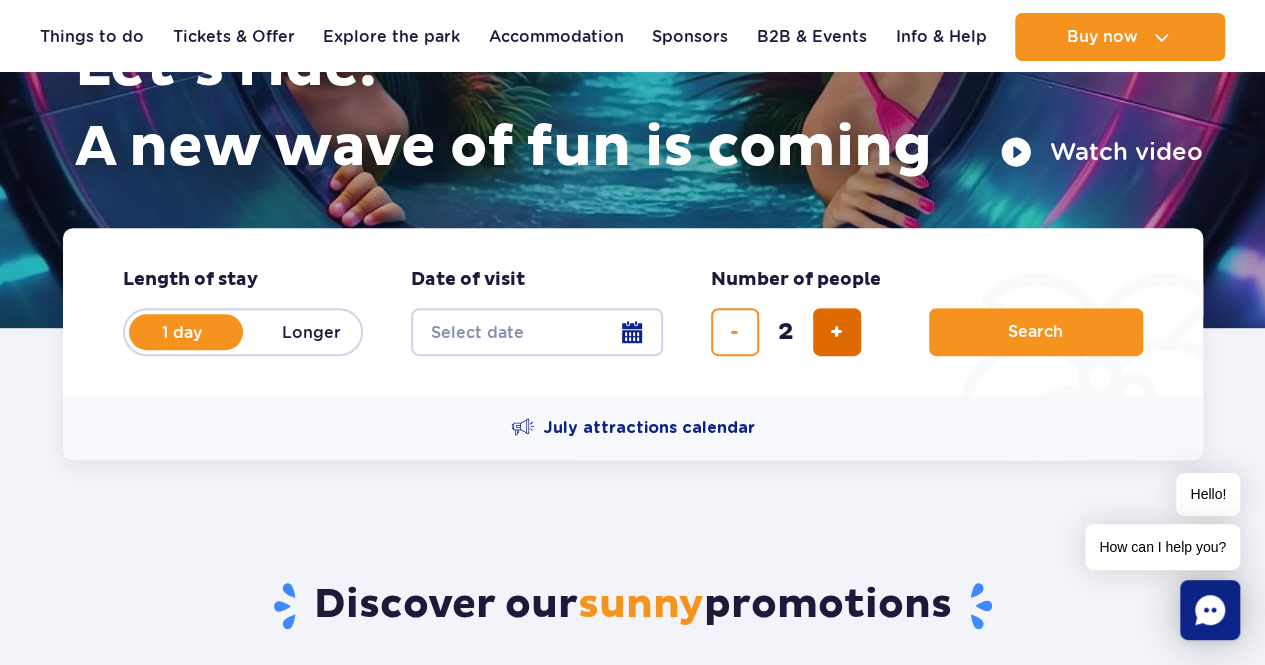 click at bounding box center (837, 332) 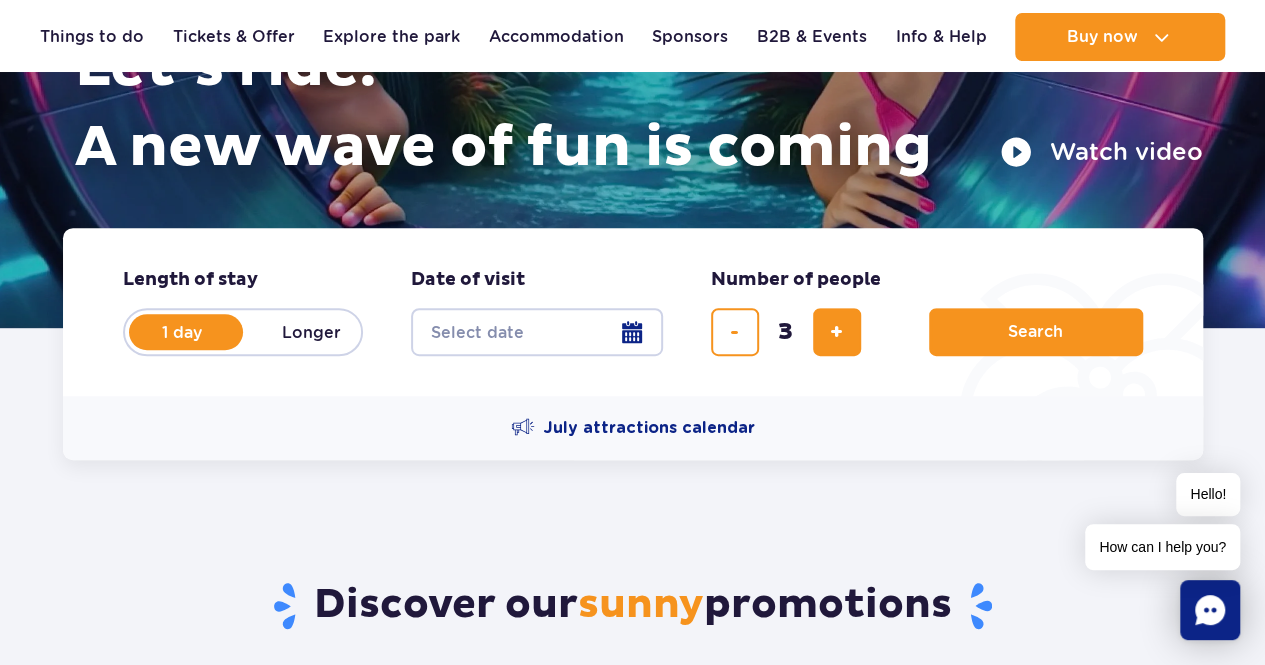 click on "Date from" at bounding box center [537, 332] 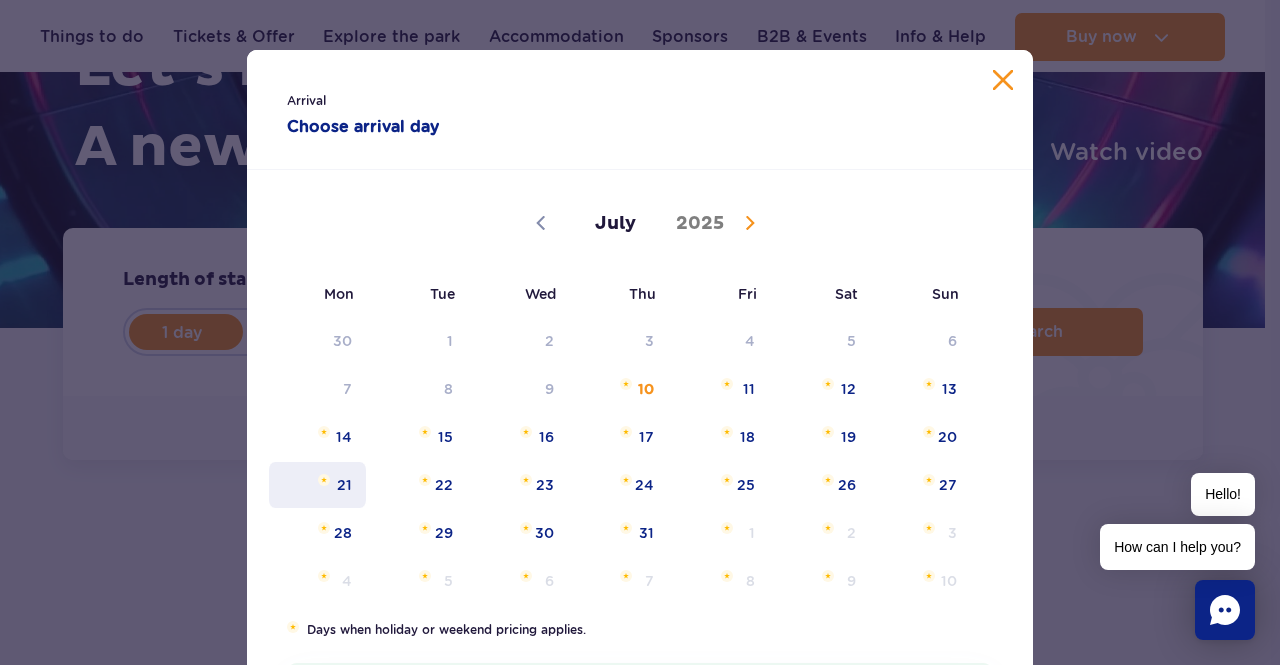 click on "21" at bounding box center (317, 485) 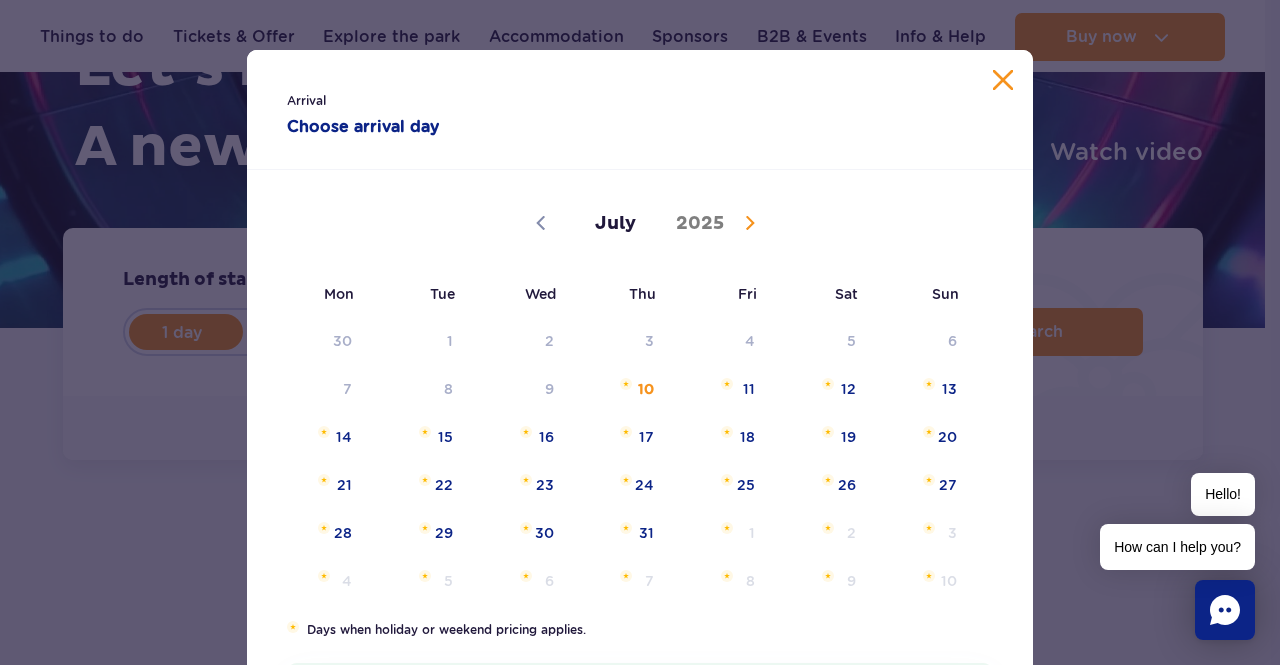 type on "[DATE]" 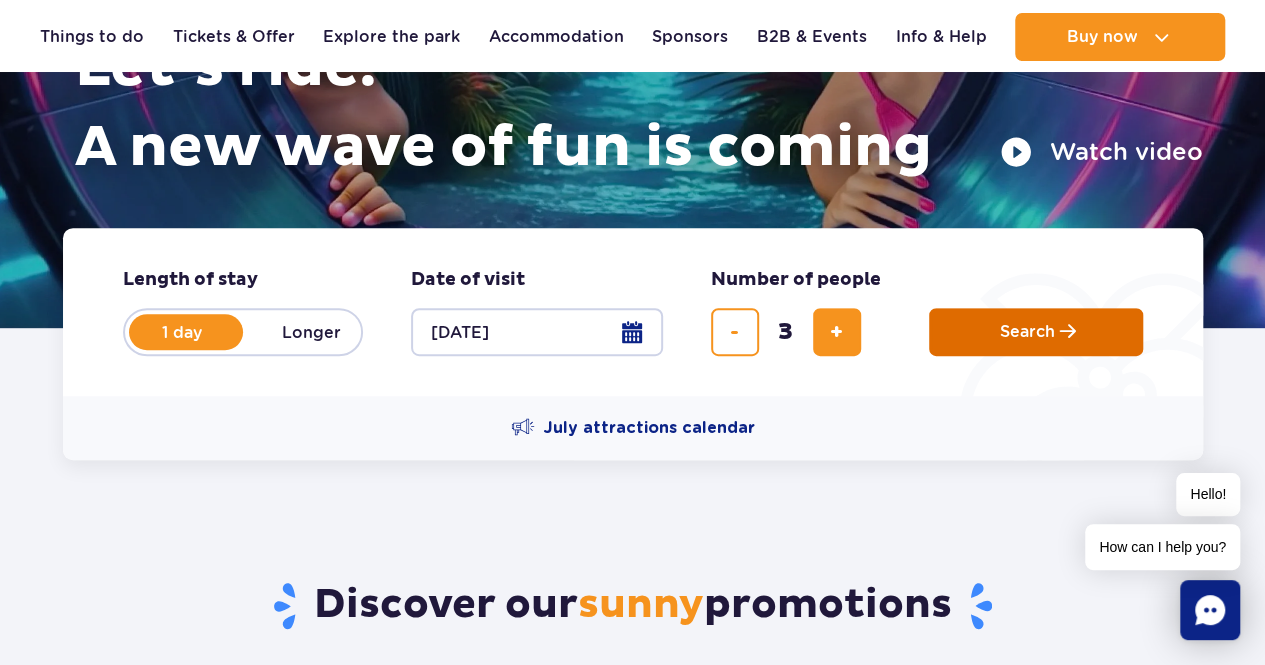 click on "Search" at bounding box center (1036, 332) 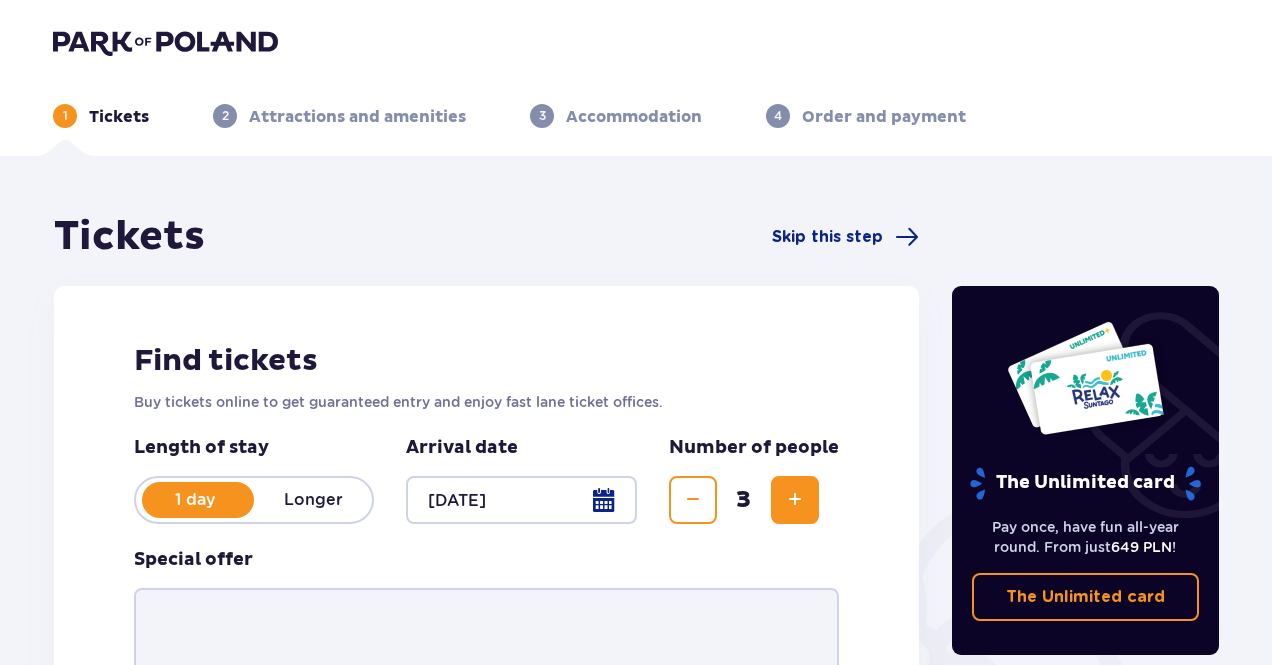 scroll, scrollTop: 0, scrollLeft: 0, axis: both 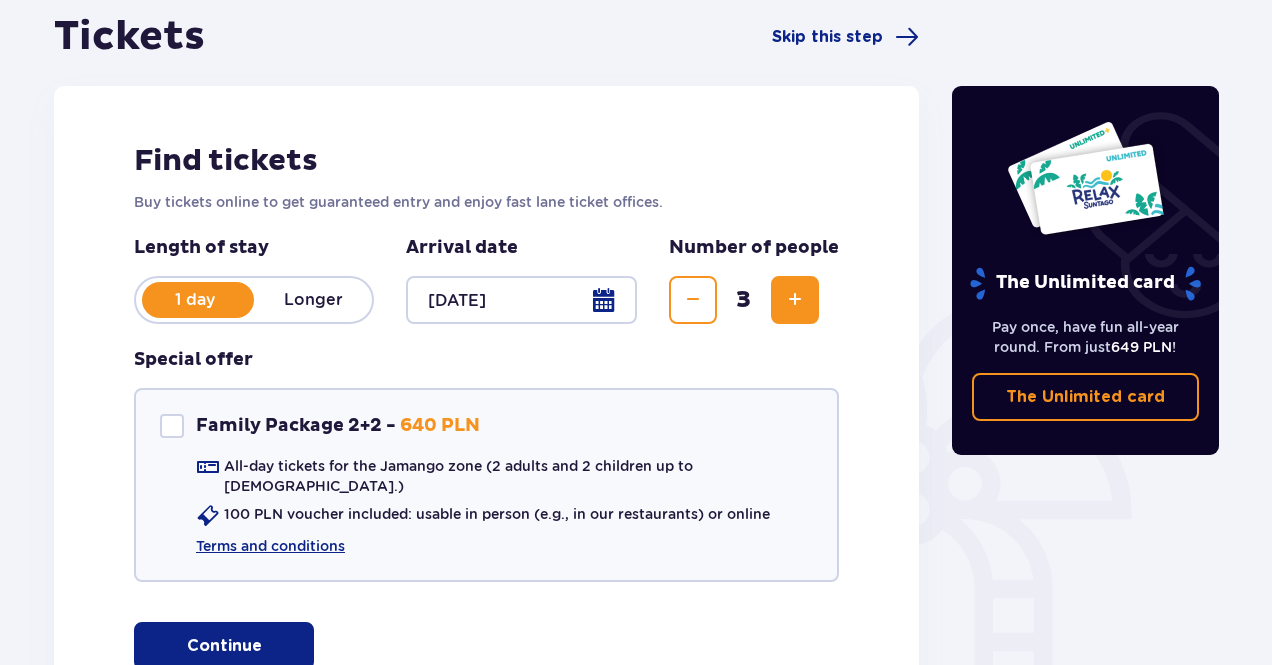 click at bounding box center (795, 300) 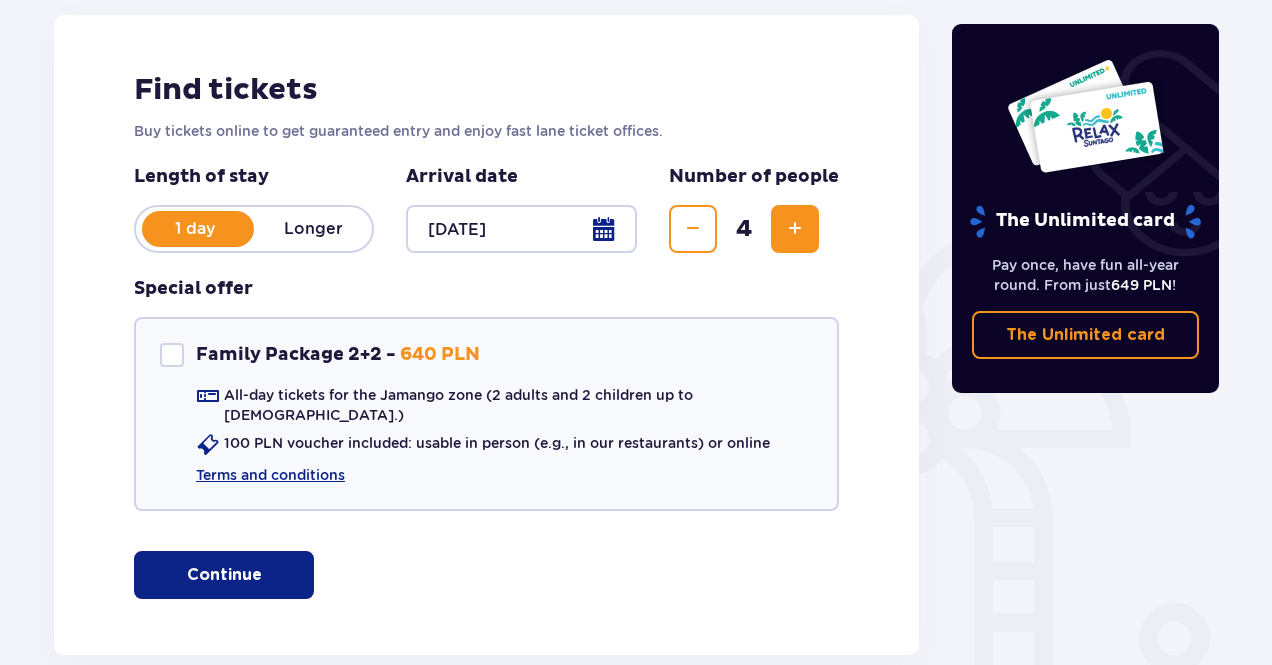 scroll, scrollTop: 364, scrollLeft: 0, axis: vertical 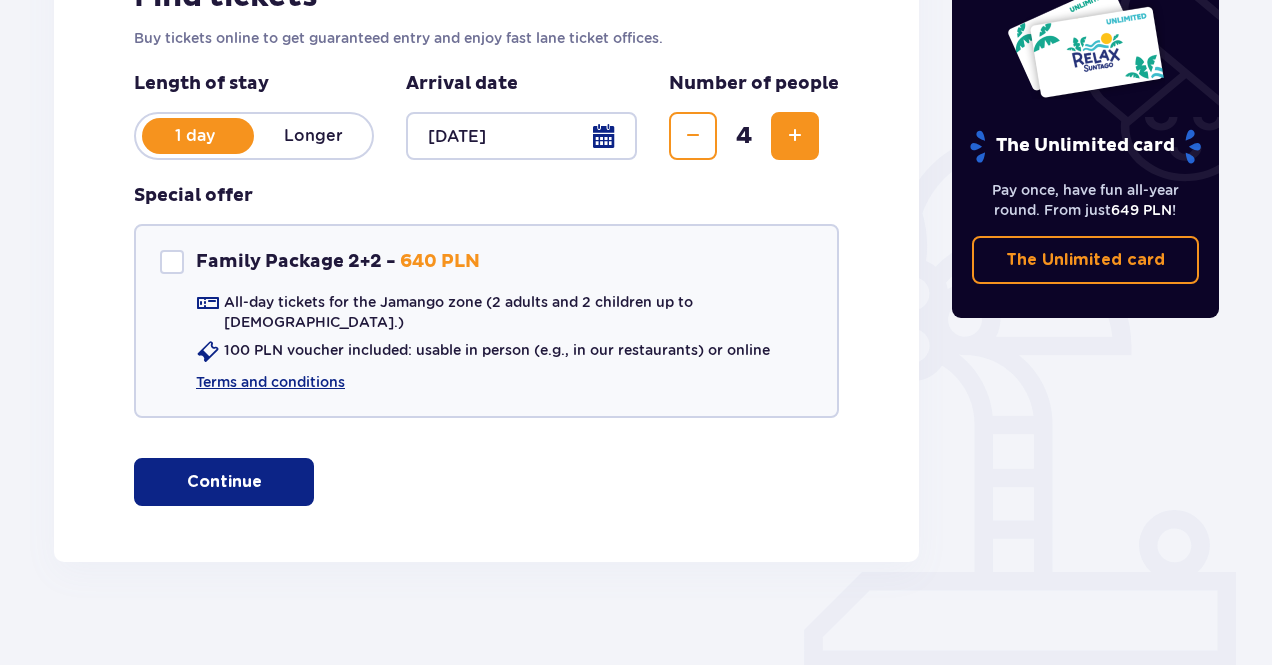 drag, startPoint x: 257, startPoint y: 475, endPoint x: 413, endPoint y: 435, distance: 161.04657 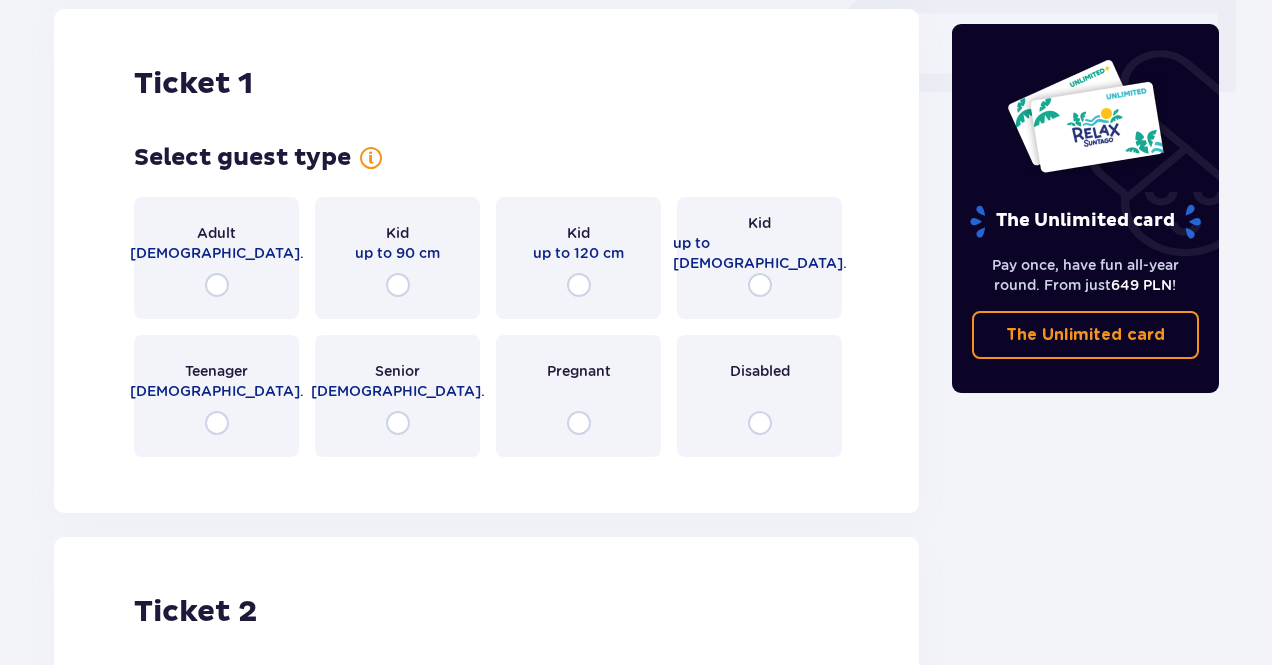 scroll, scrollTop: 910, scrollLeft: 0, axis: vertical 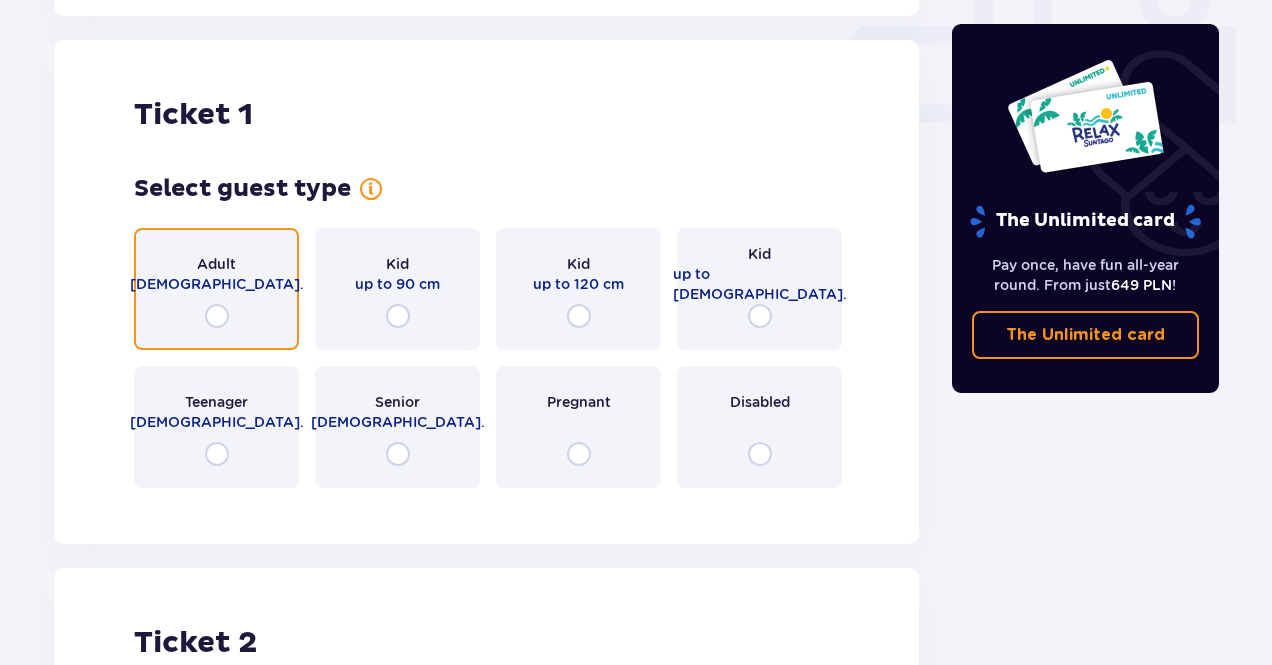 click at bounding box center (217, 316) 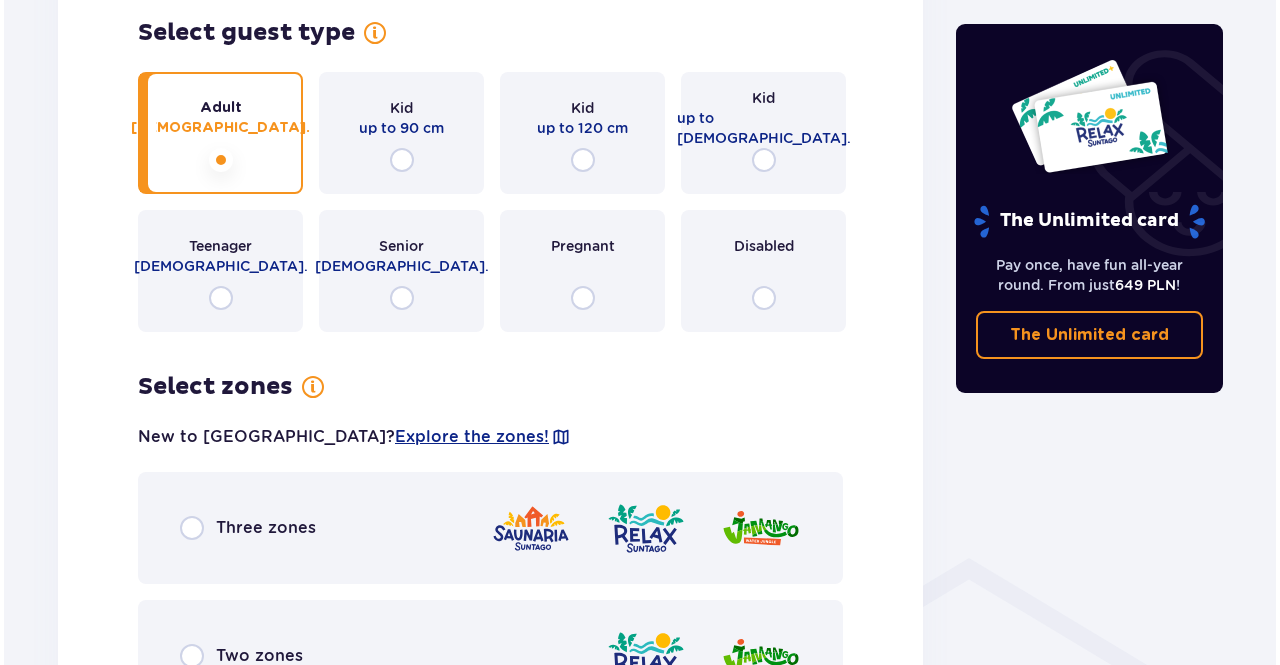 scroll, scrollTop: 1098, scrollLeft: 0, axis: vertical 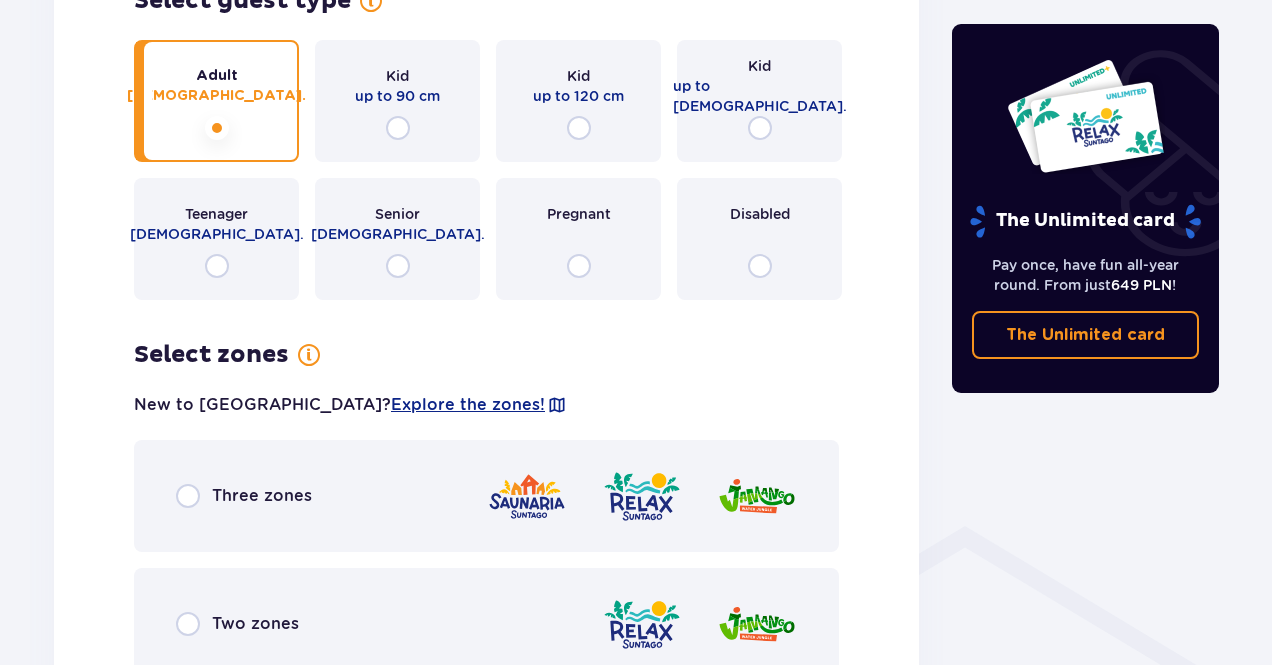 drag, startPoint x: 350, startPoint y: 383, endPoint x: 440, endPoint y: 395, distance: 90.79648 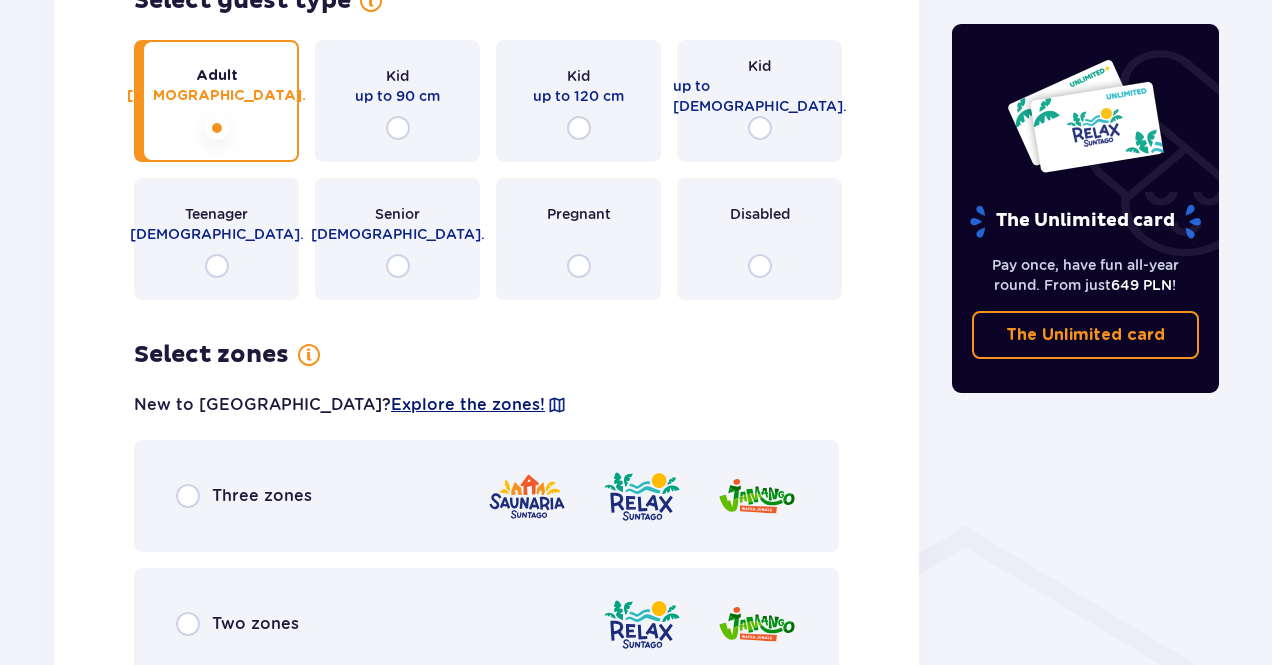 click on "Explore the zones!" at bounding box center [468, 405] 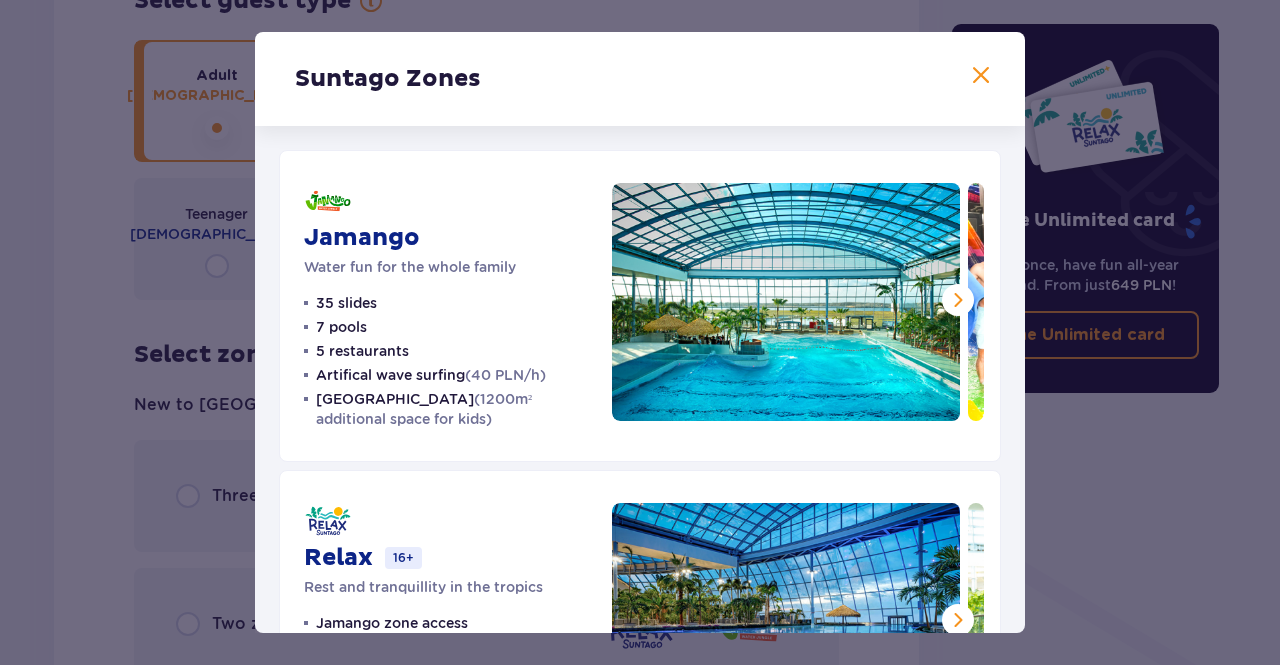 click at bounding box center [958, 300] 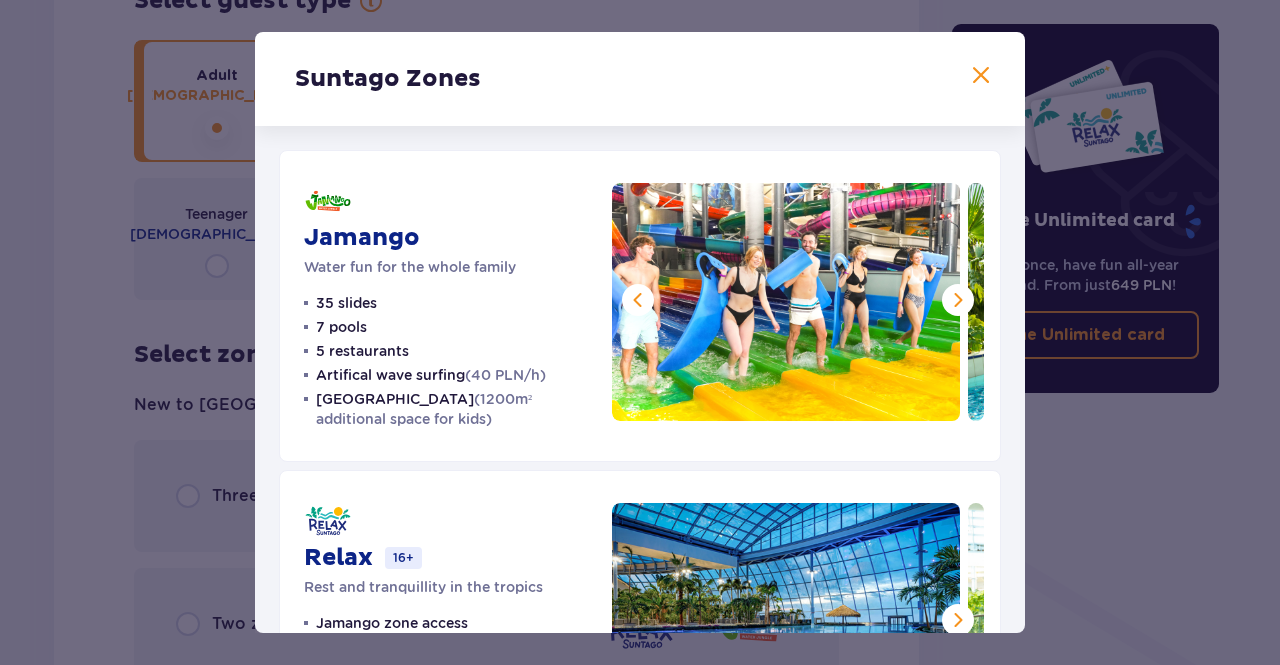 click at bounding box center (958, 300) 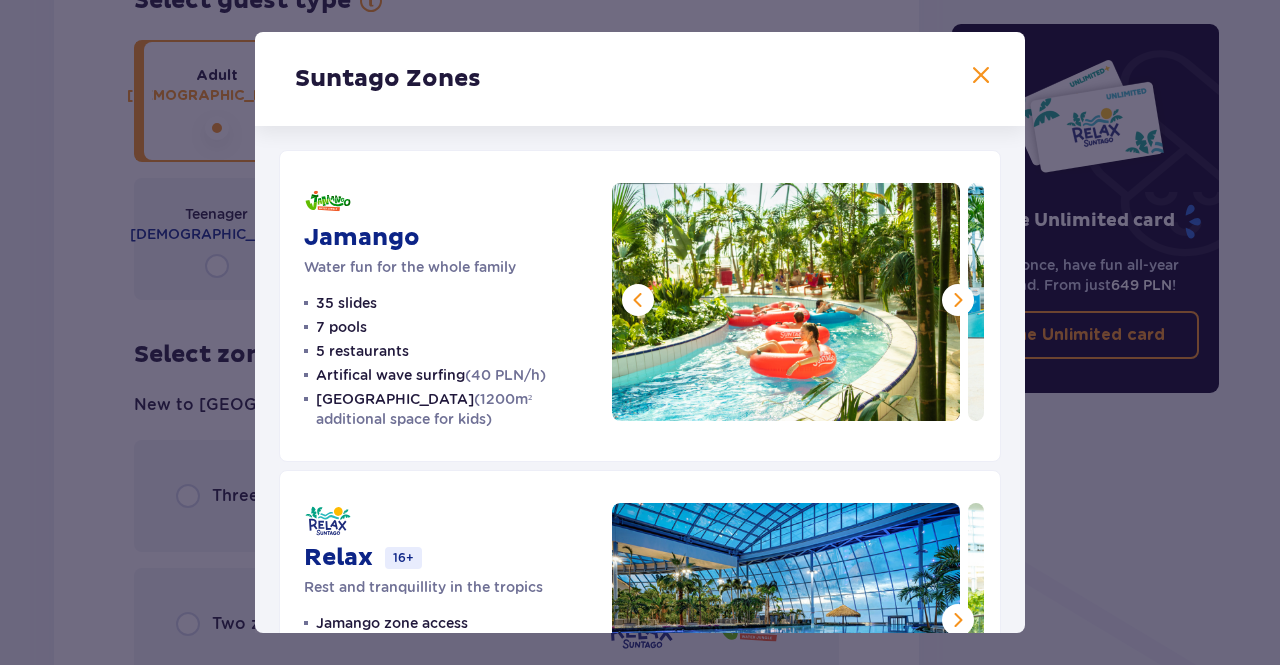 click at bounding box center (958, 300) 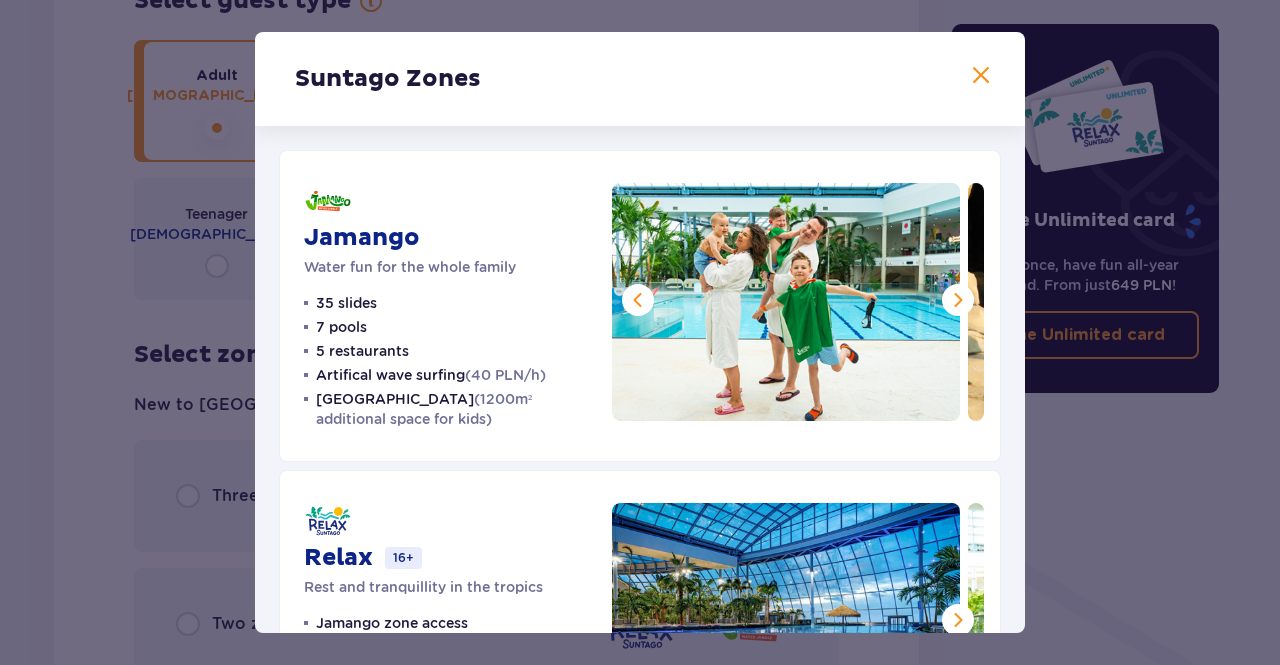 click at bounding box center [958, 300] 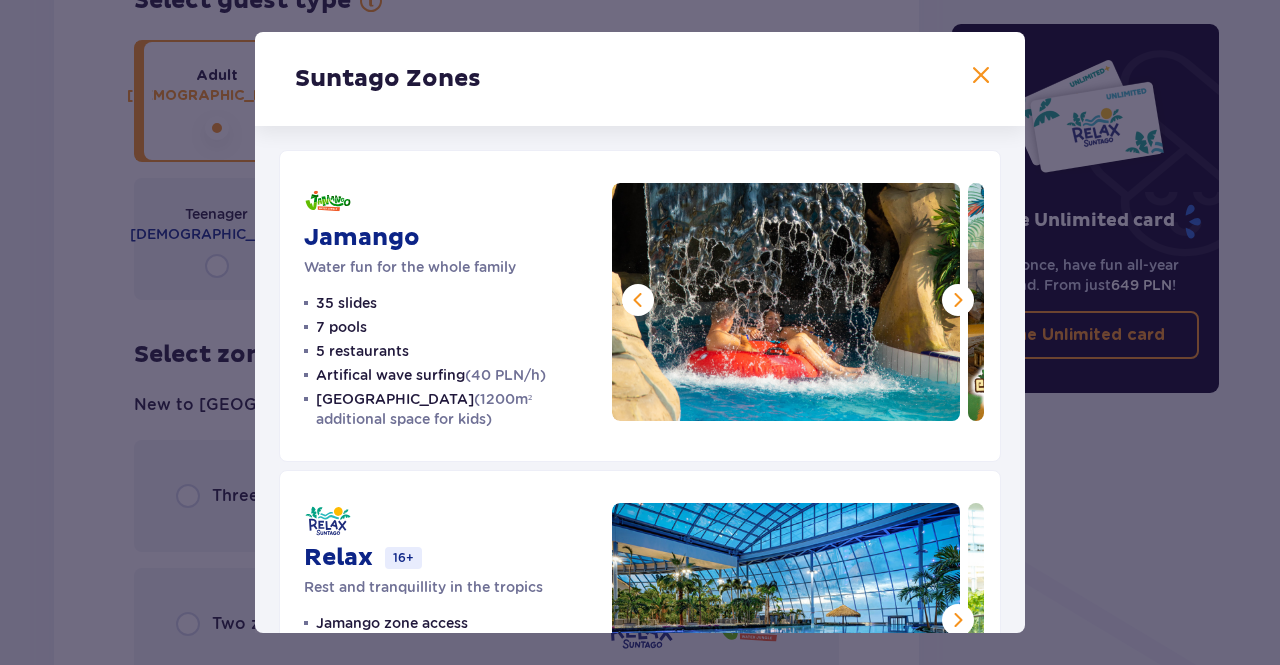 click at bounding box center [958, 300] 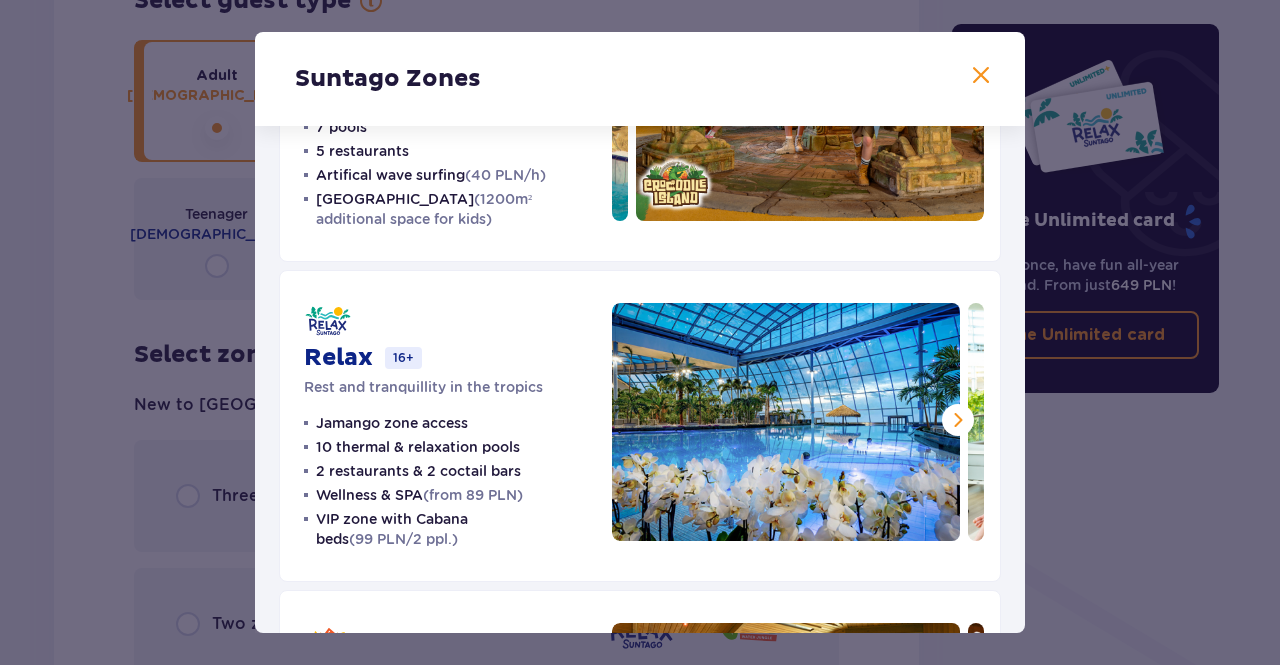 scroll, scrollTop: 300, scrollLeft: 0, axis: vertical 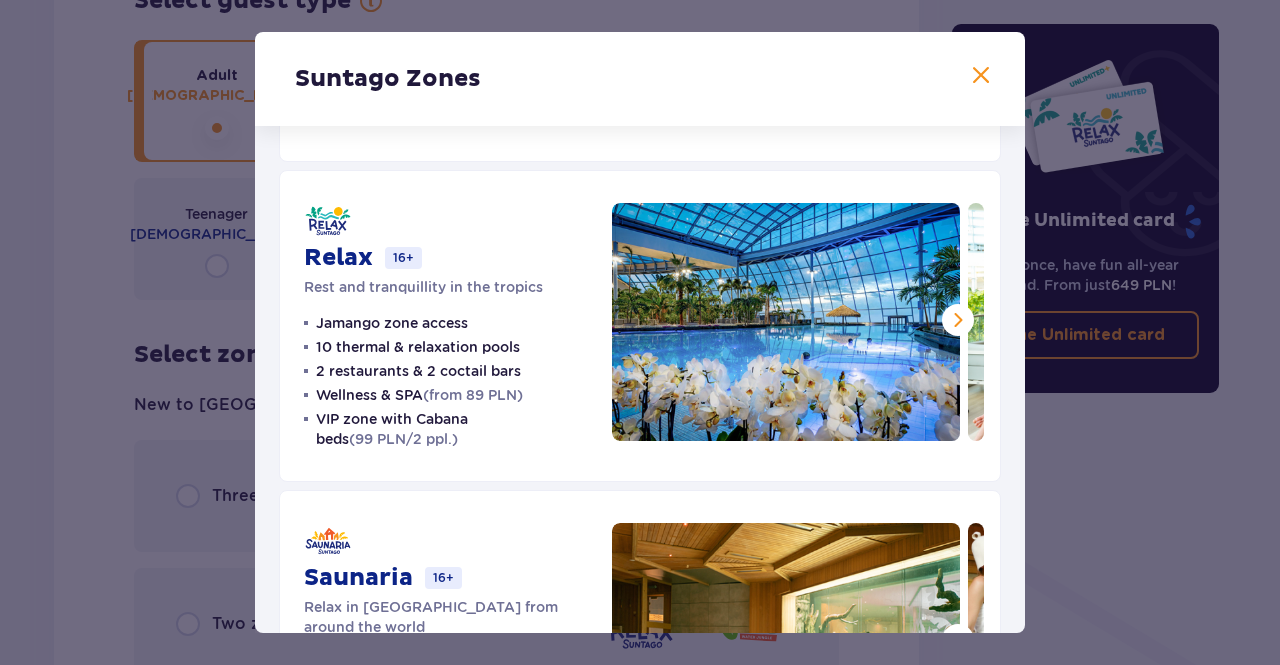 click at bounding box center (958, 320) 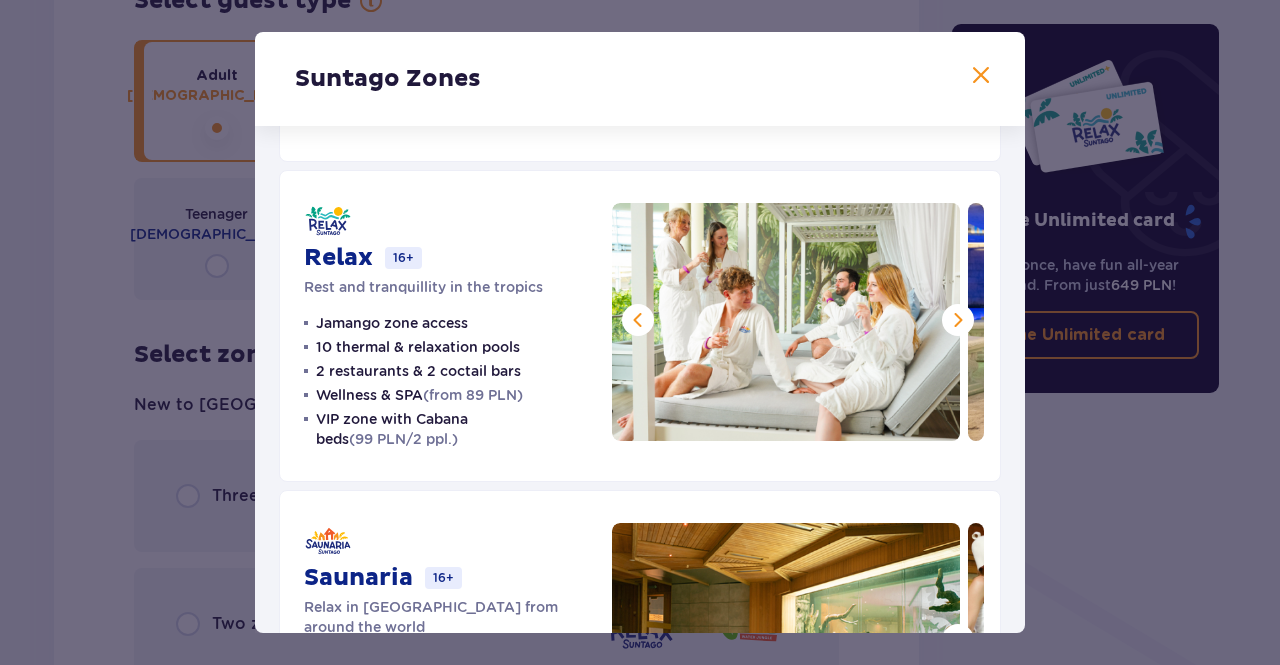 click at bounding box center (958, 320) 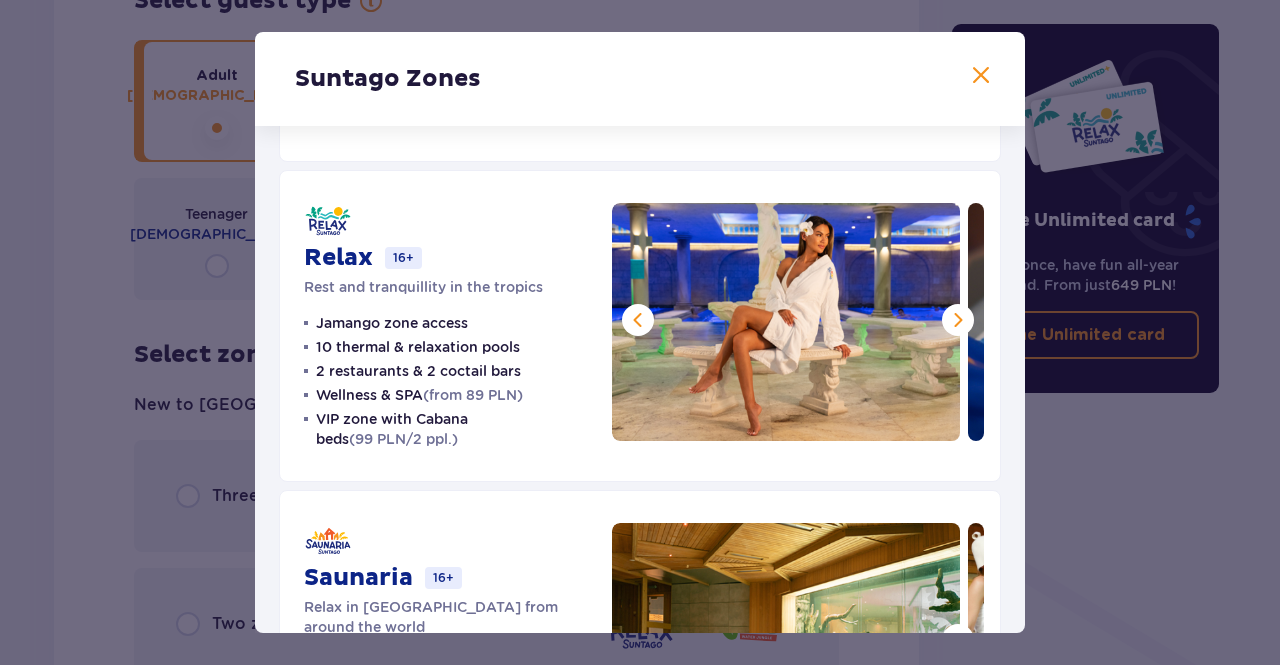 click at bounding box center [958, 320] 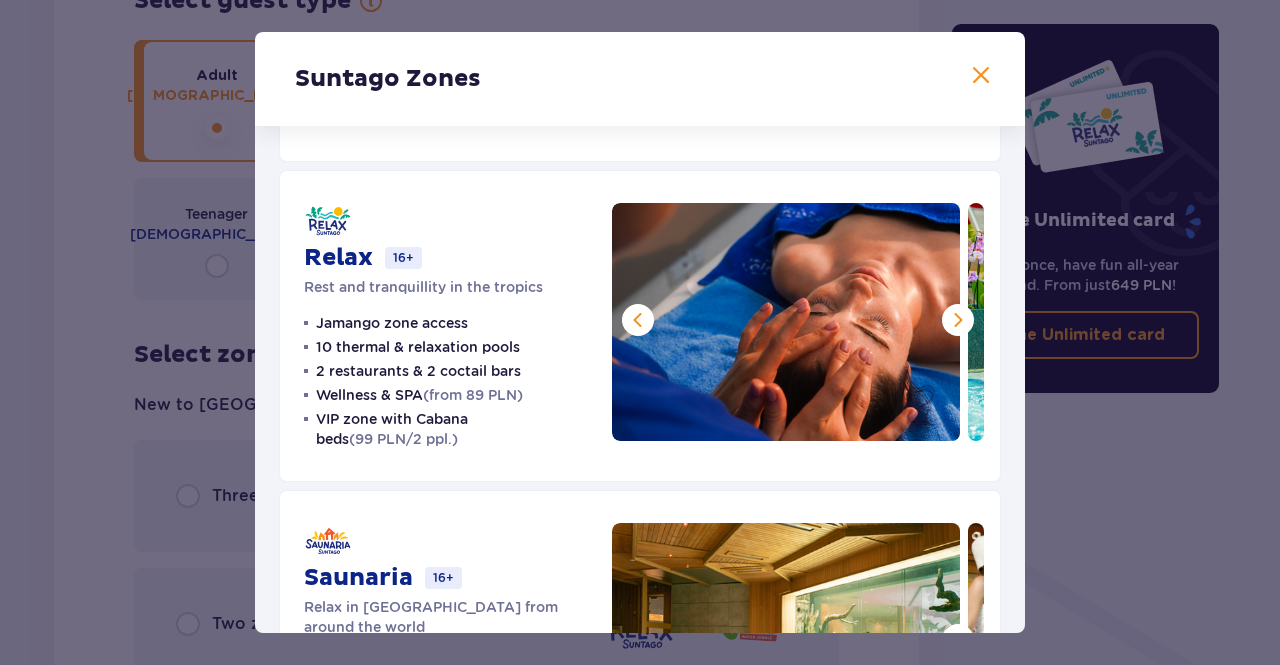 click at bounding box center [958, 320] 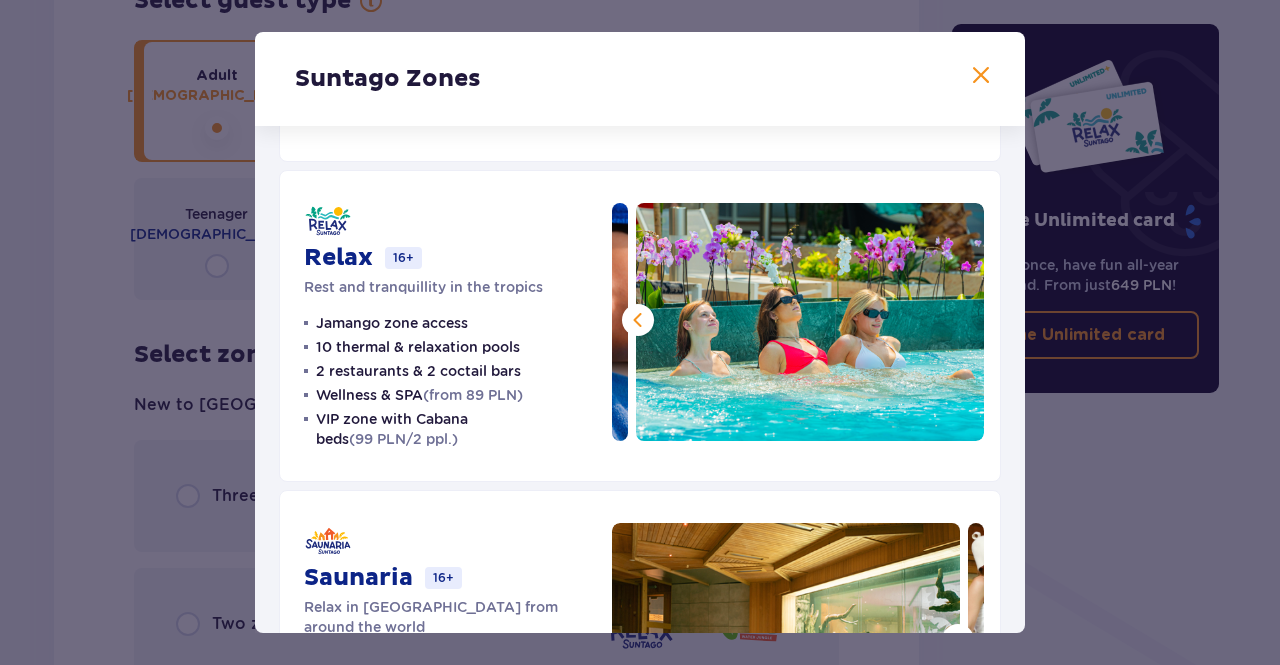 click at bounding box center (810, 322) 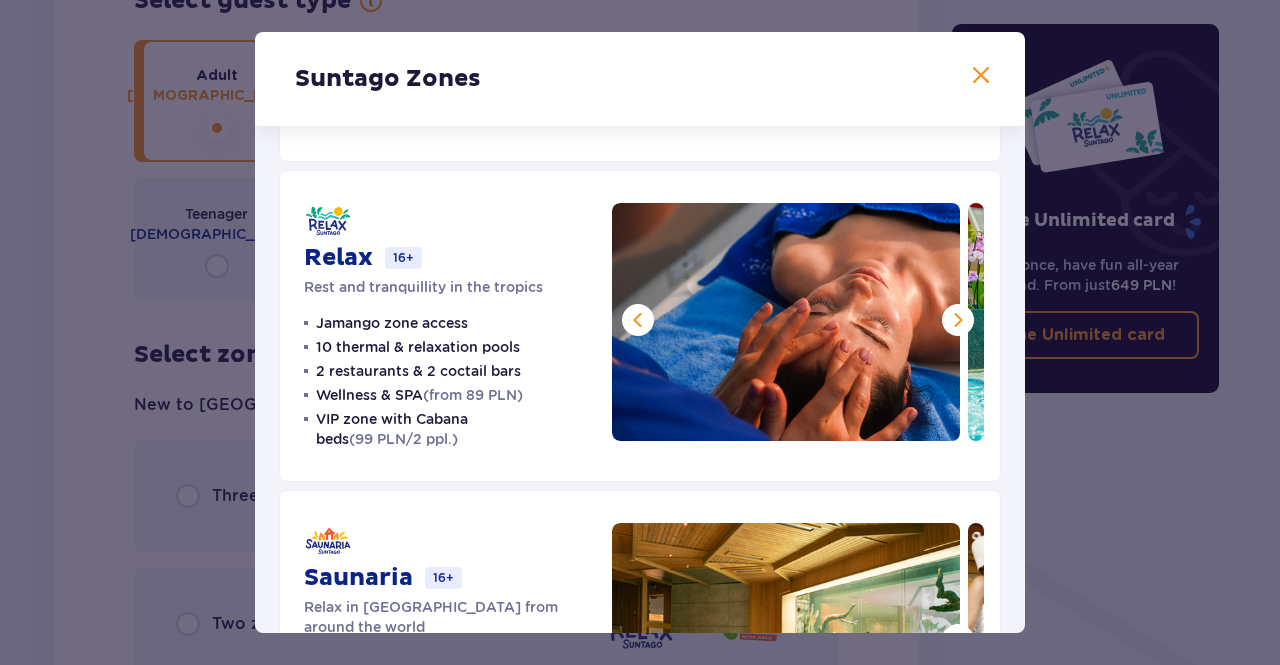 click at bounding box center [638, 320] 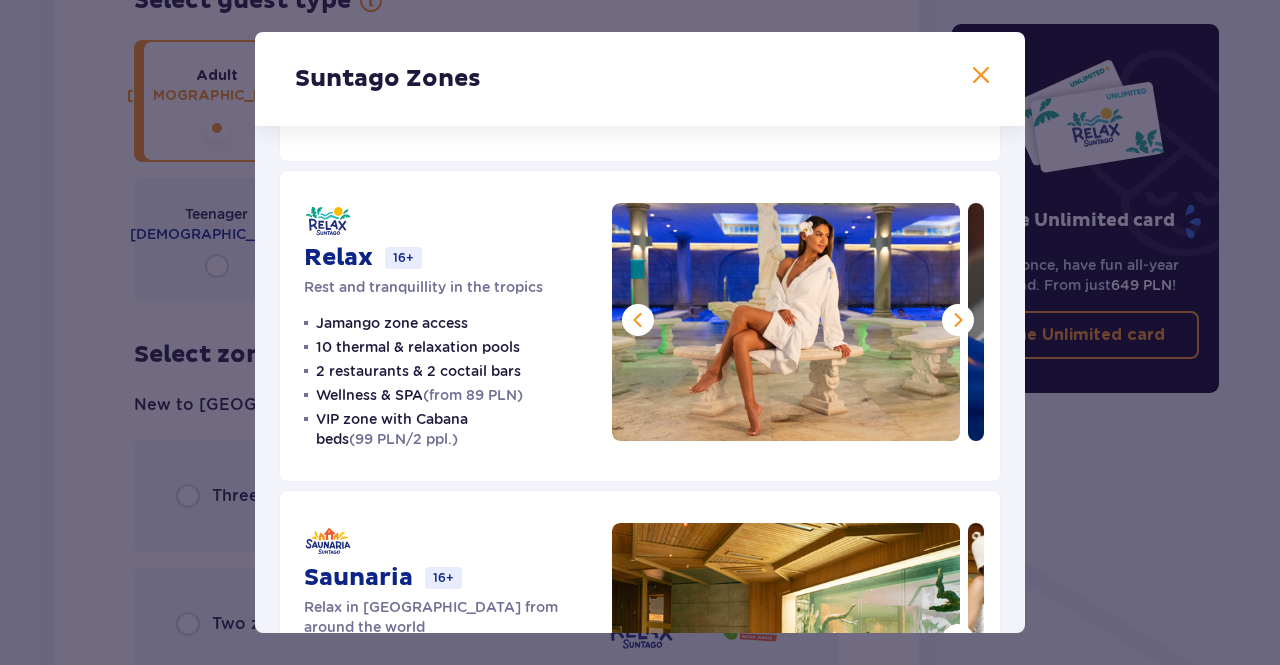 click at bounding box center [638, 320] 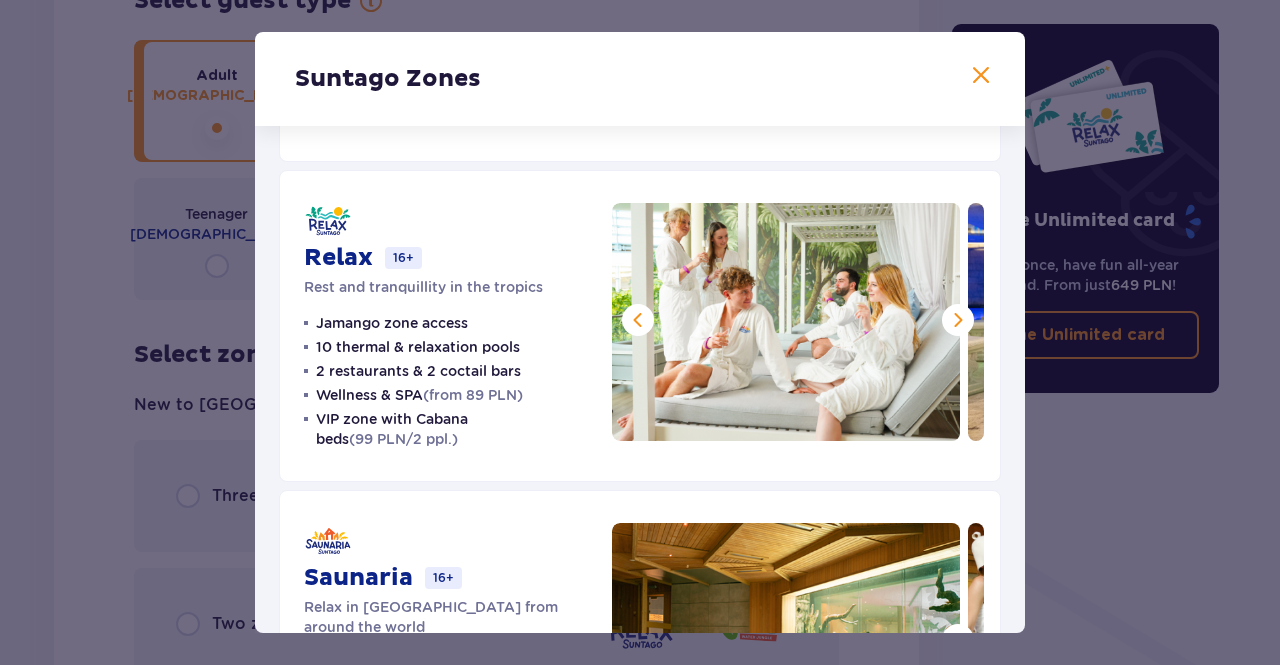 click at bounding box center (638, 320) 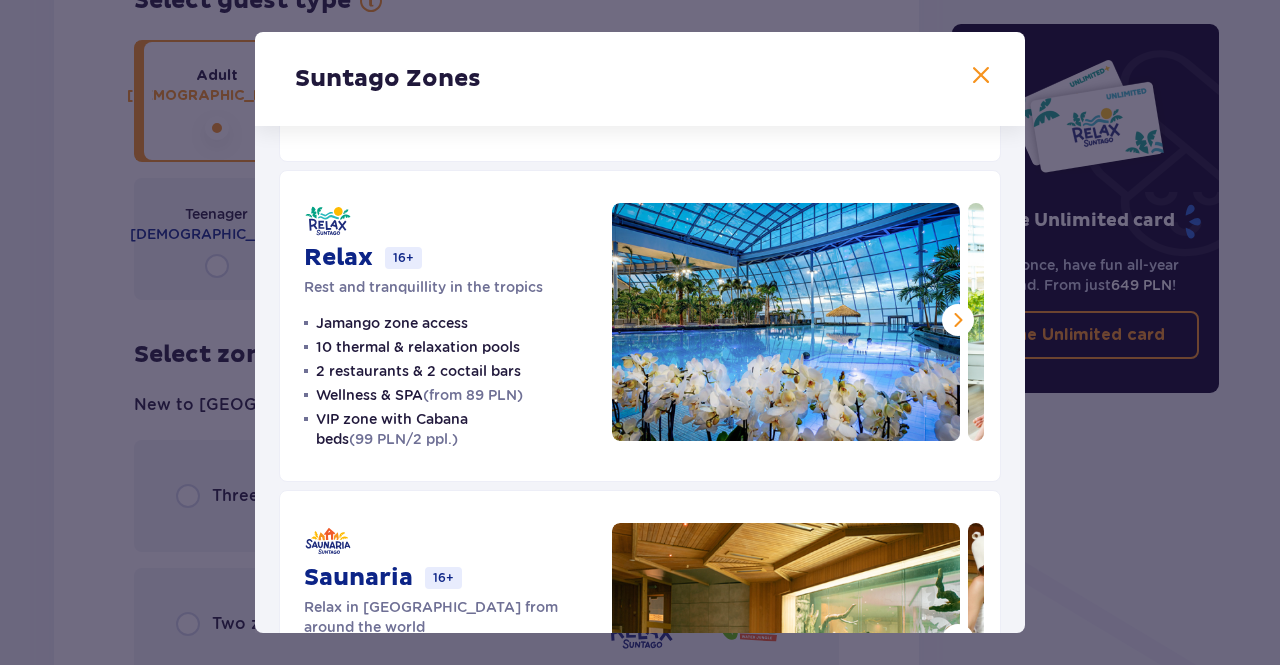 click at bounding box center [786, 322] 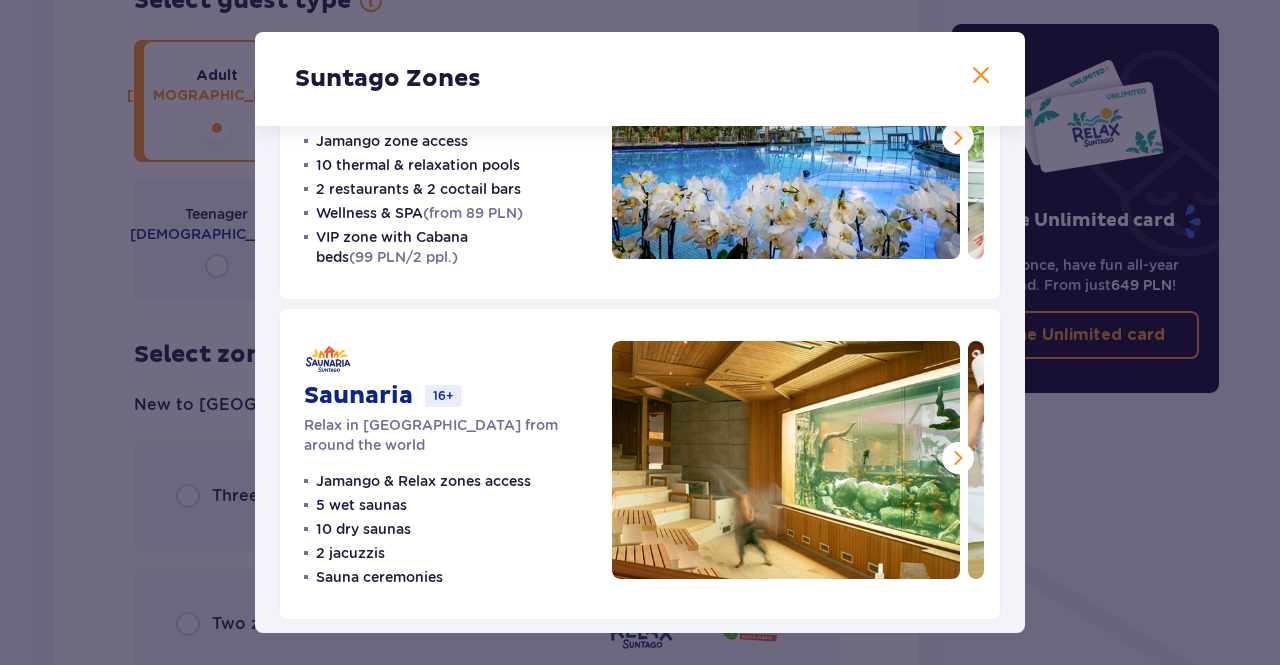click at bounding box center [958, 458] 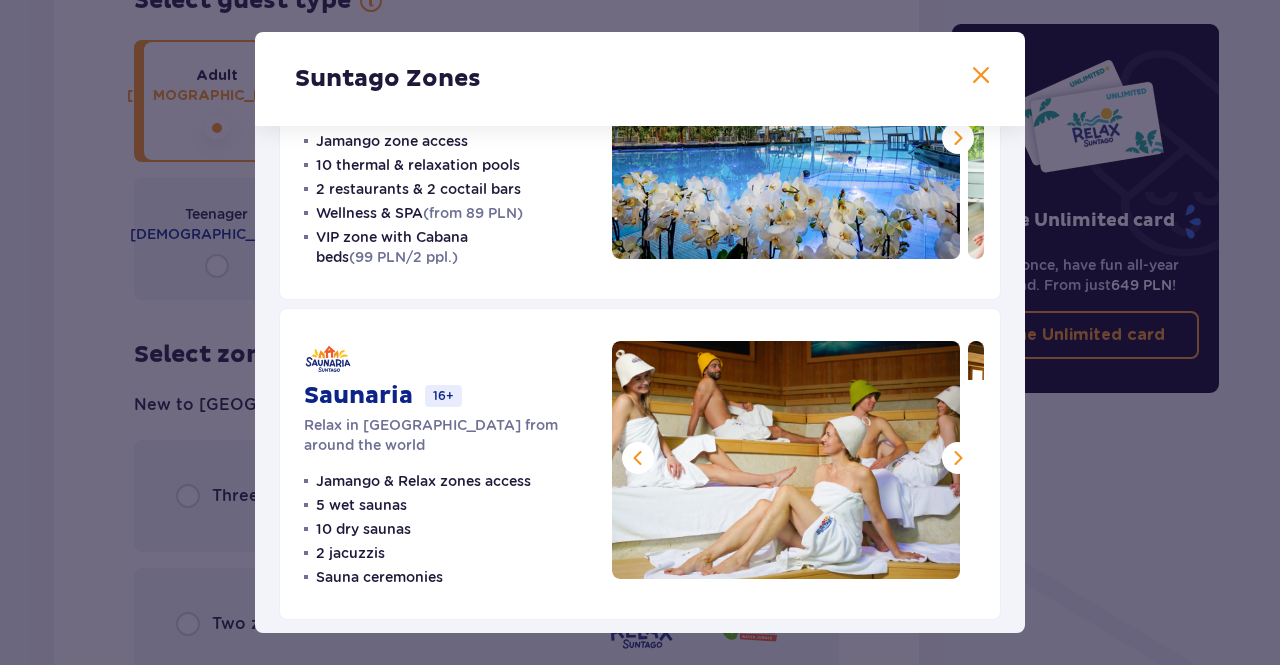 click at bounding box center [958, 458] 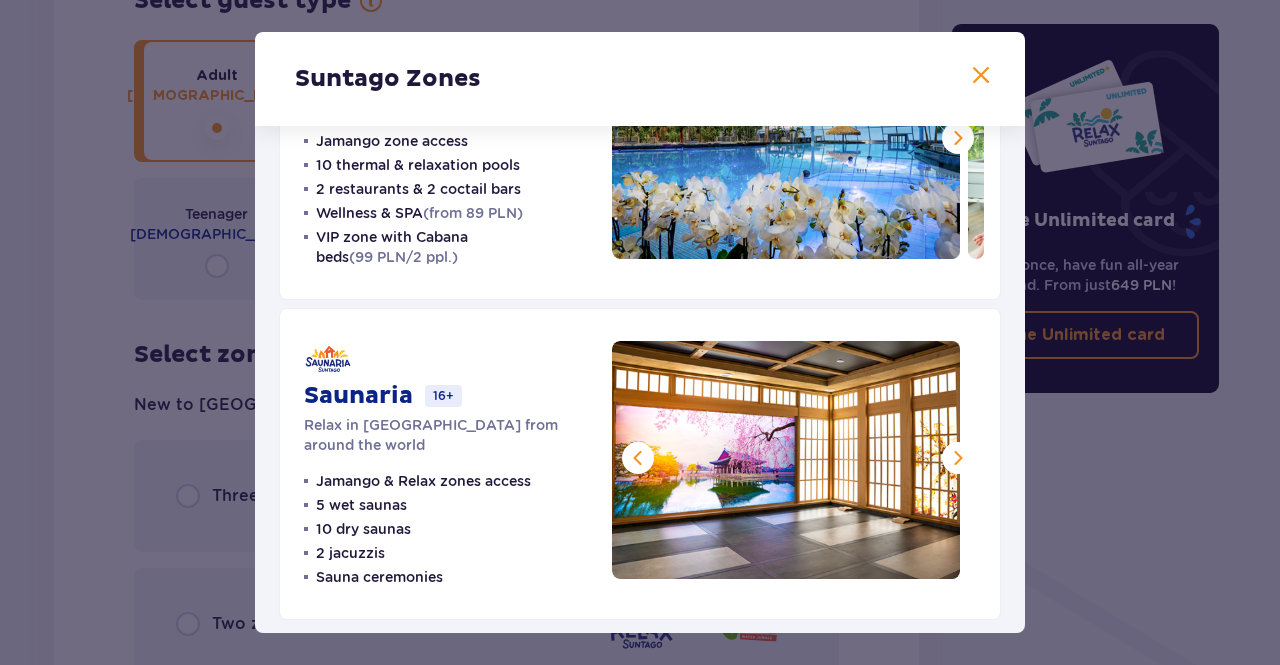 click at bounding box center (958, 458) 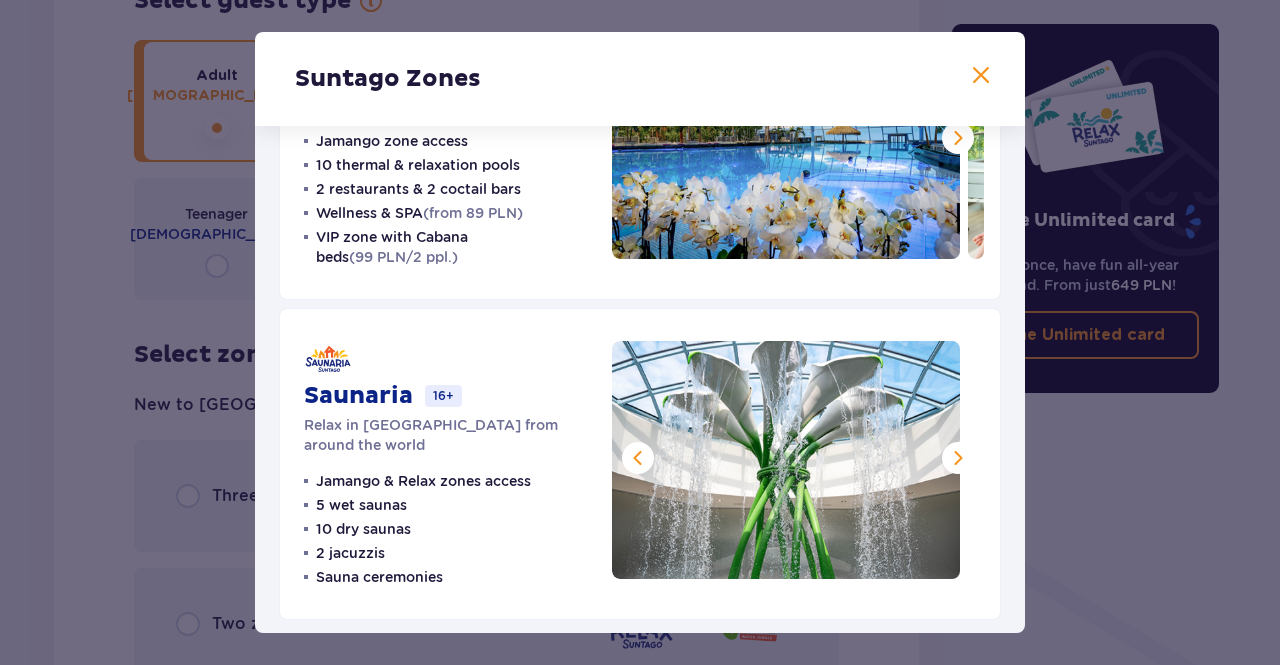 click at bounding box center [958, 458] 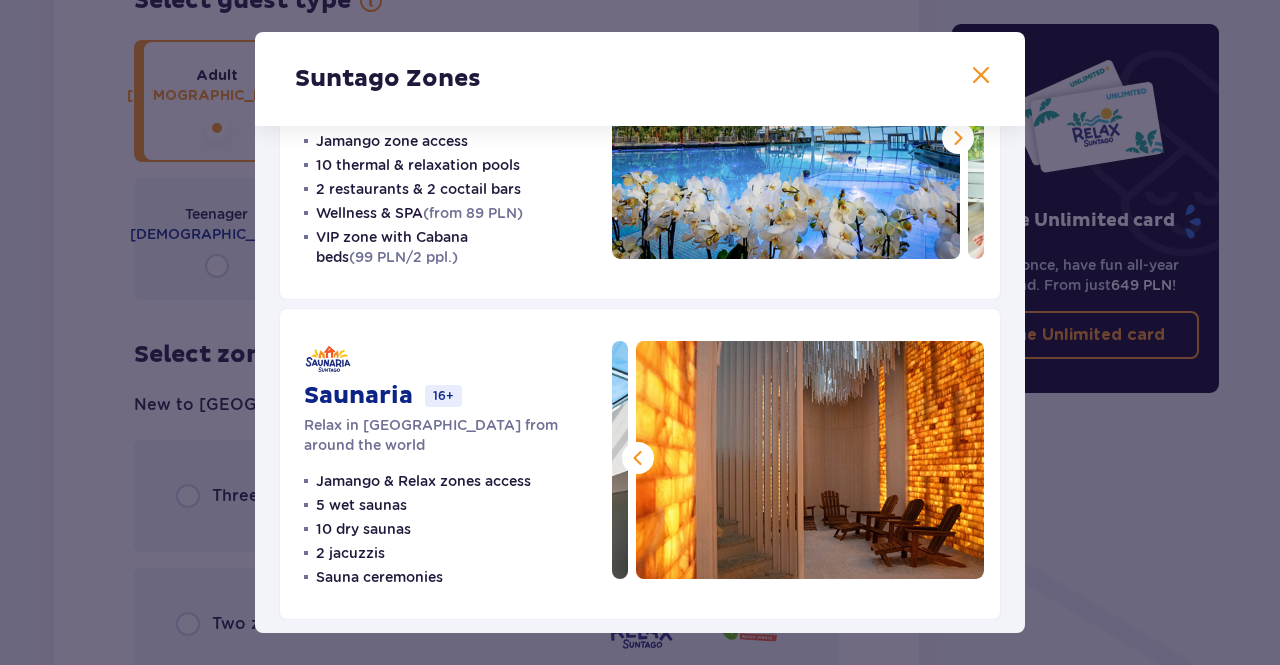 click at bounding box center [810, 460] 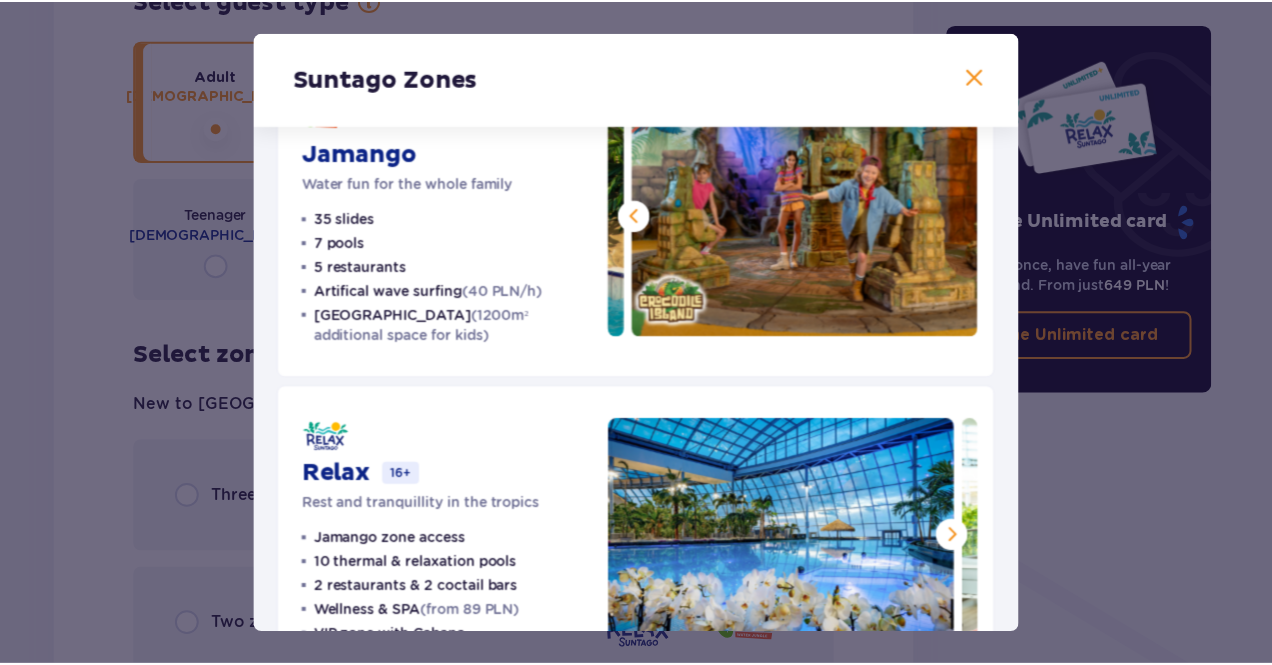 scroll, scrollTop: 0, scrollLeft: 0, axis: both 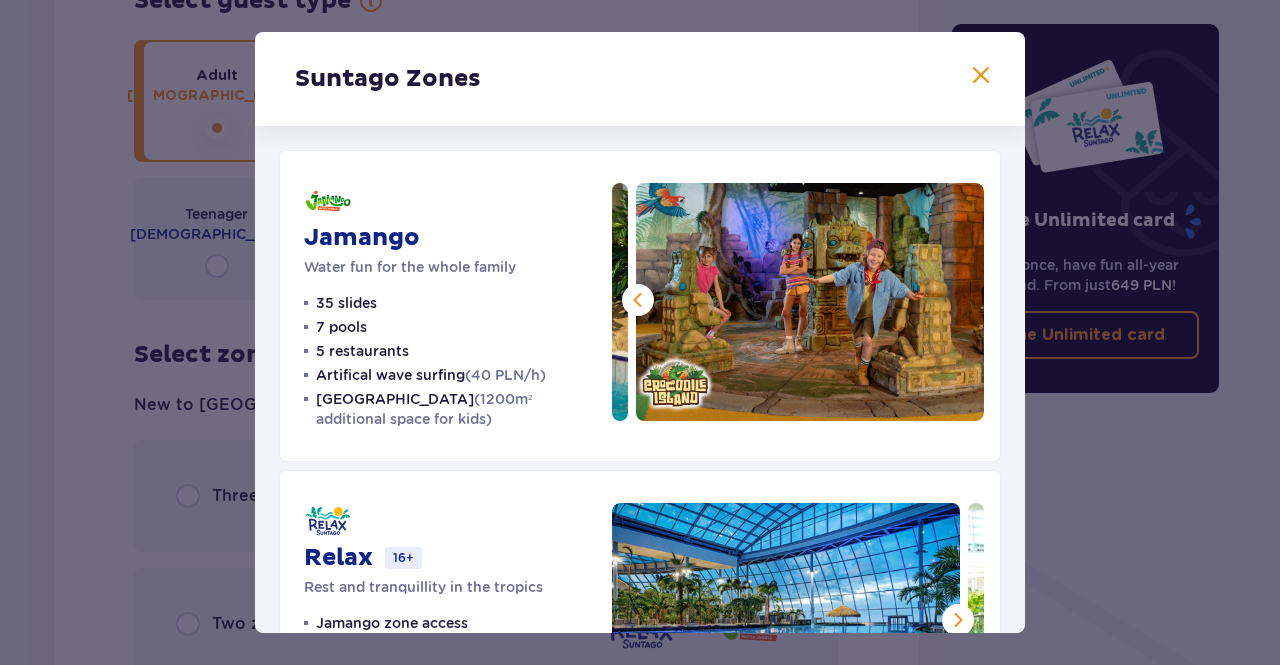 click at bounding box center (981, 76) 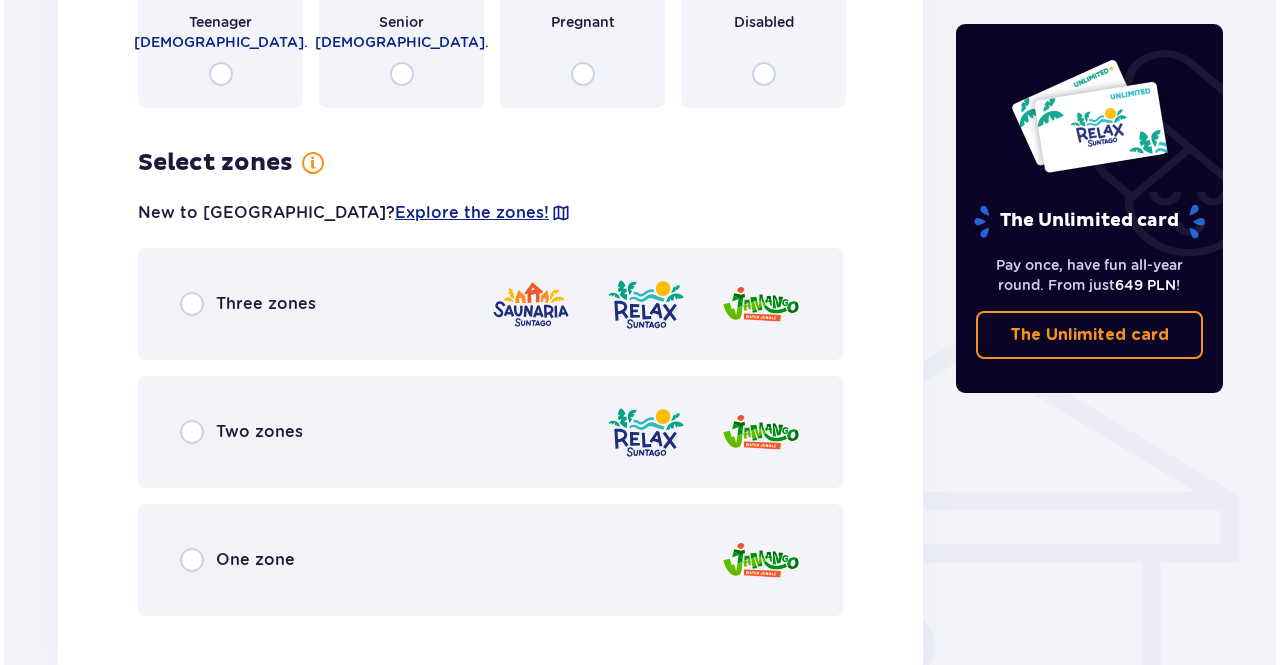 scroll, scrollTop: 1398, scrollLeft: 0, axis: vertical 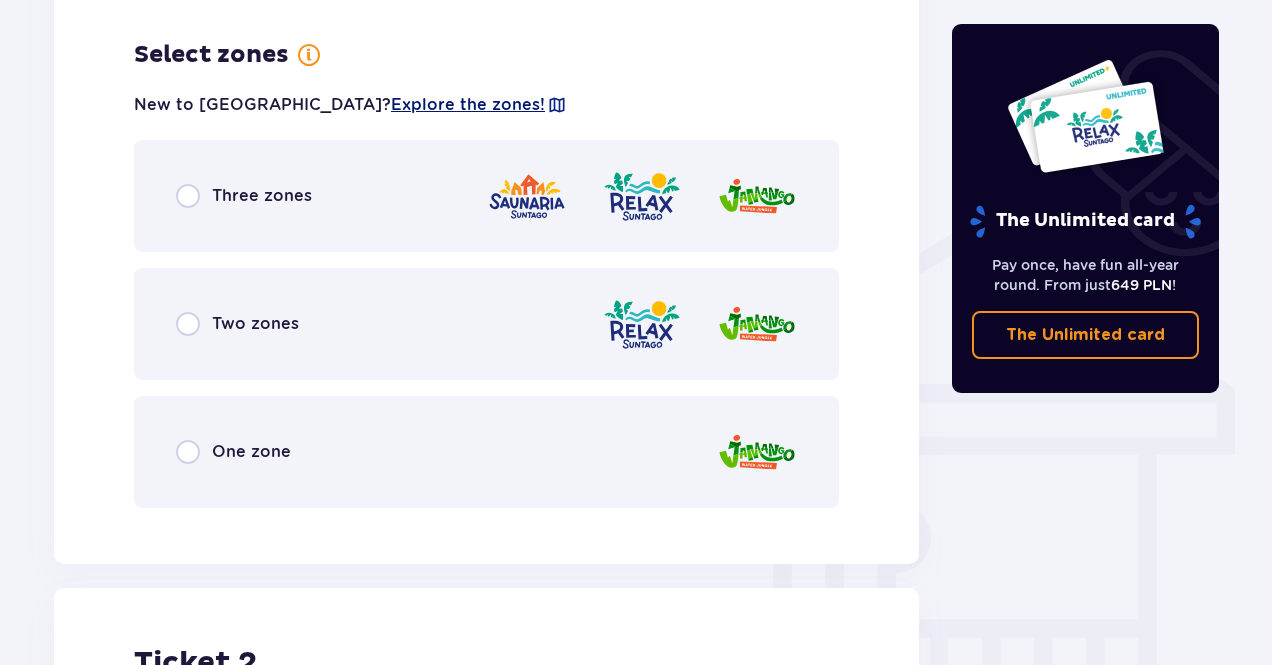 click on "Explore the zones!" at bounding box center [468, 105] 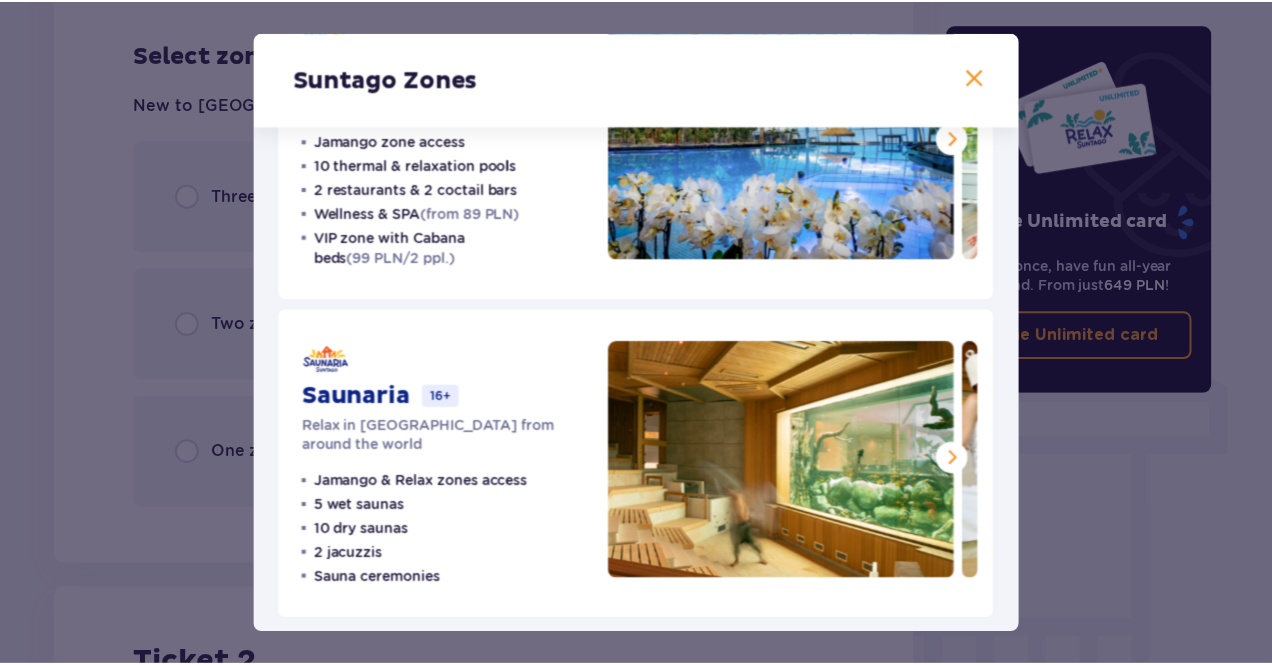 scroll, scrollTop: 282, scrollLeft: 0, axis: vertical 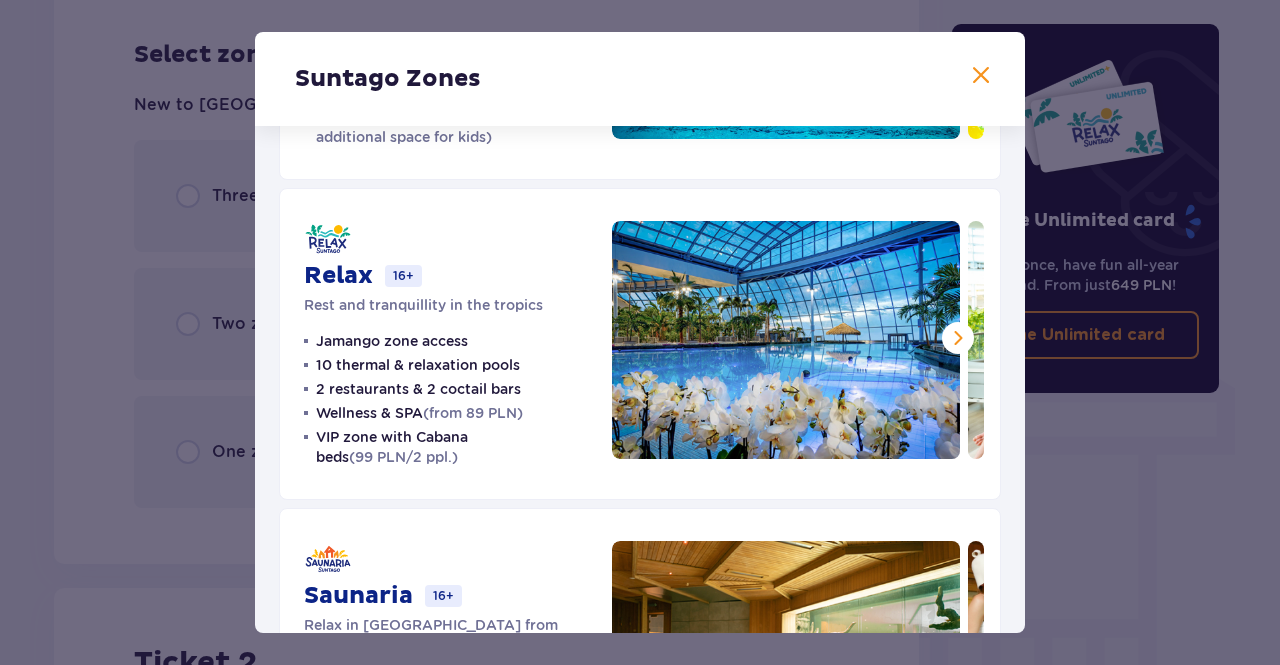 click at bounding box center (958, 338) 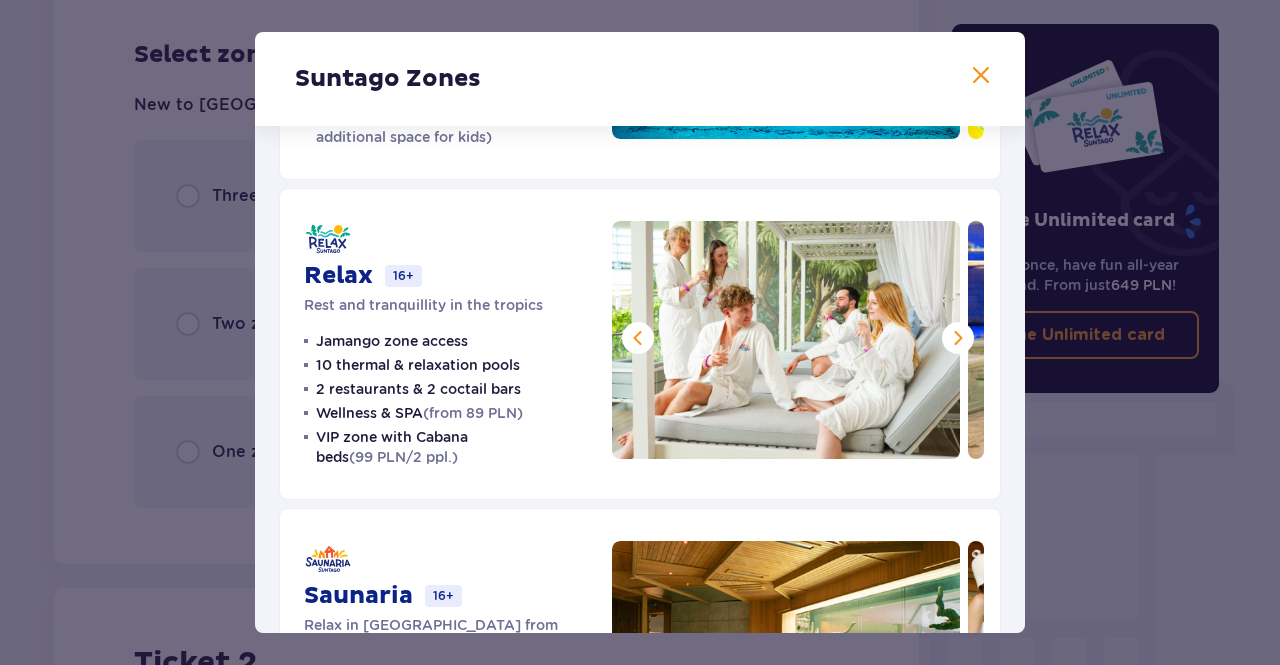 click at bounding box center (958, 338) 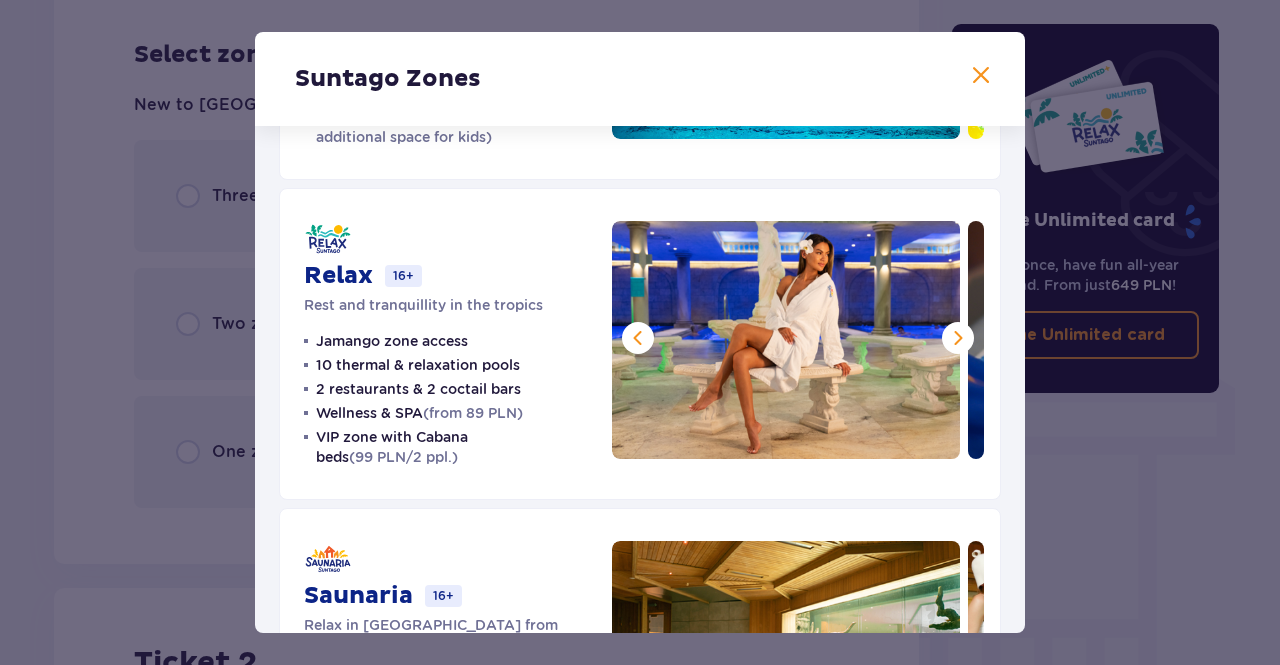 click at bounding box center [958, 338] 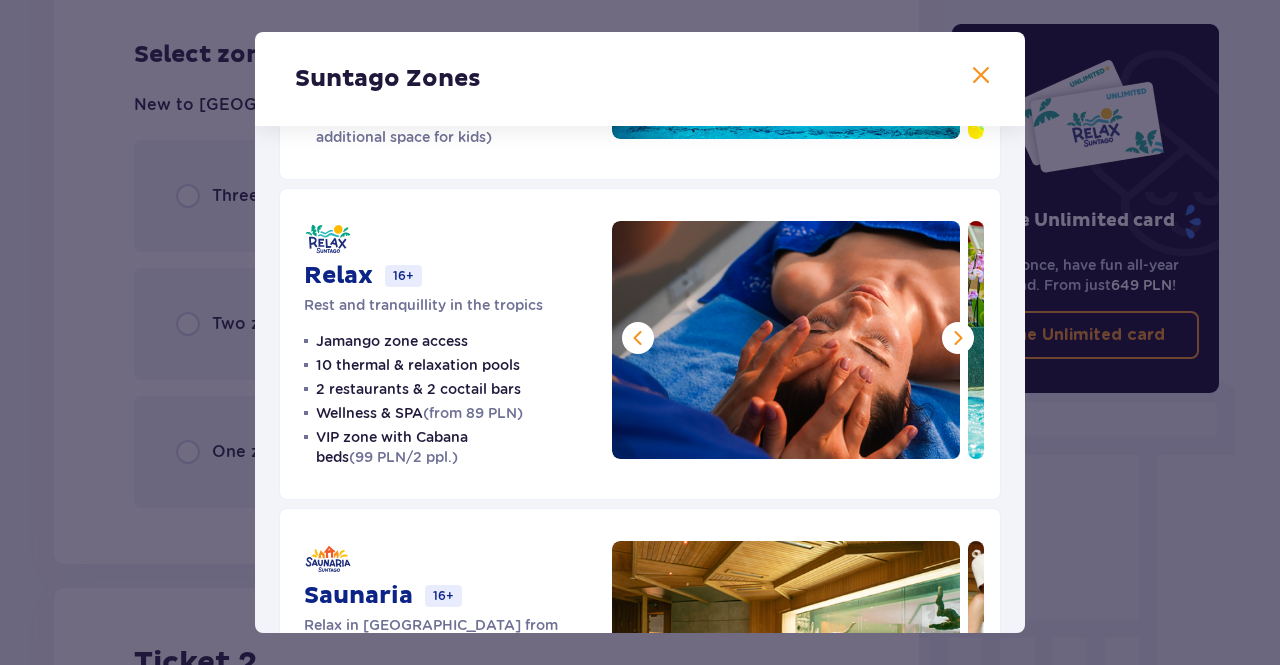 click at bounding box center [958, 338] 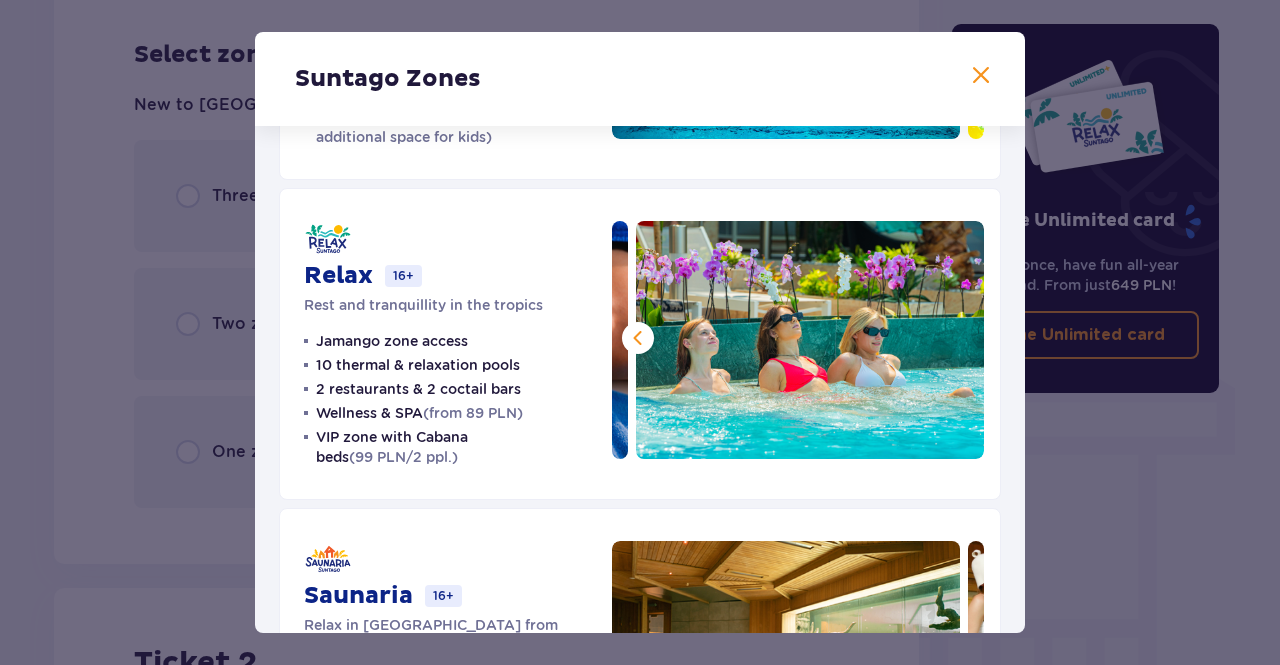click at bounding box center (981, 76) 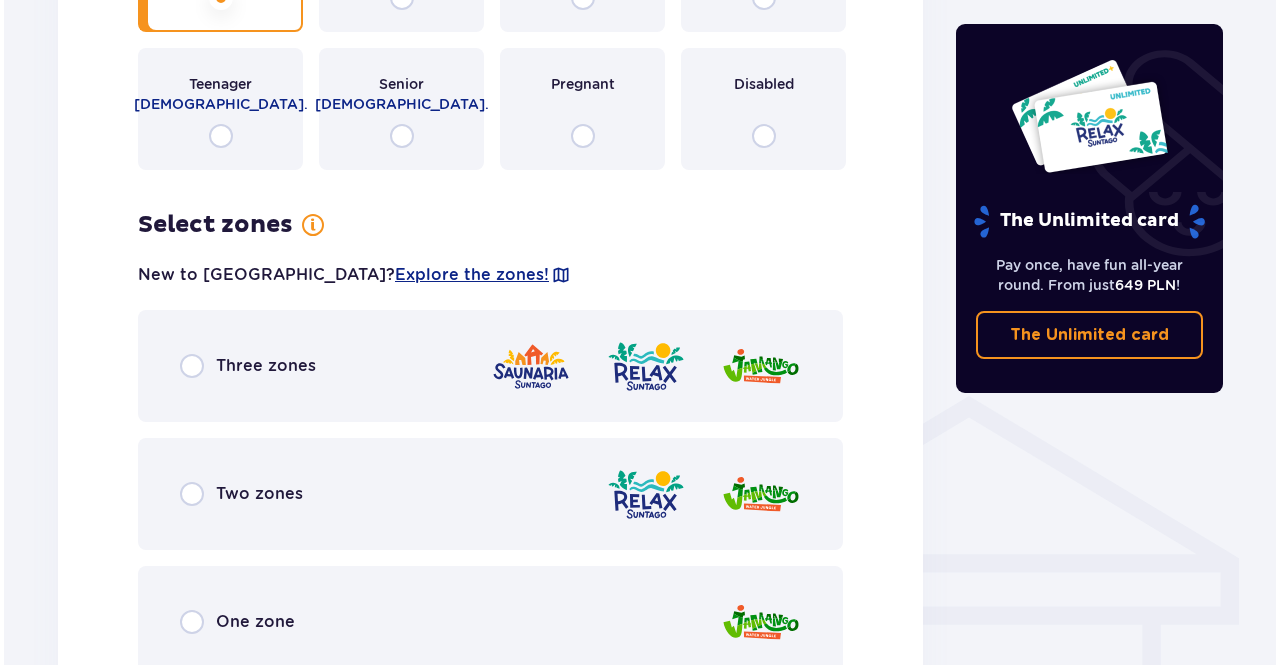 scroll, scrollTop: 1298, scrollLeft: 0, axis: vertical 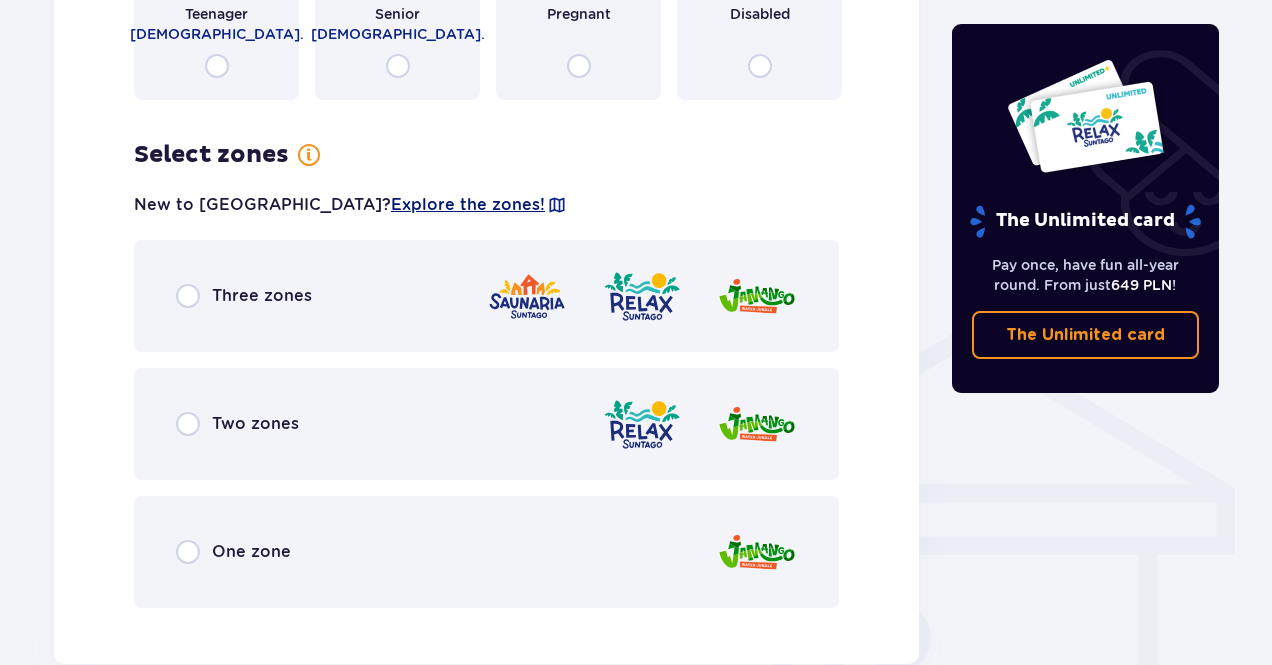 click on "Explore the zones!" at bounding box center (468, 205) 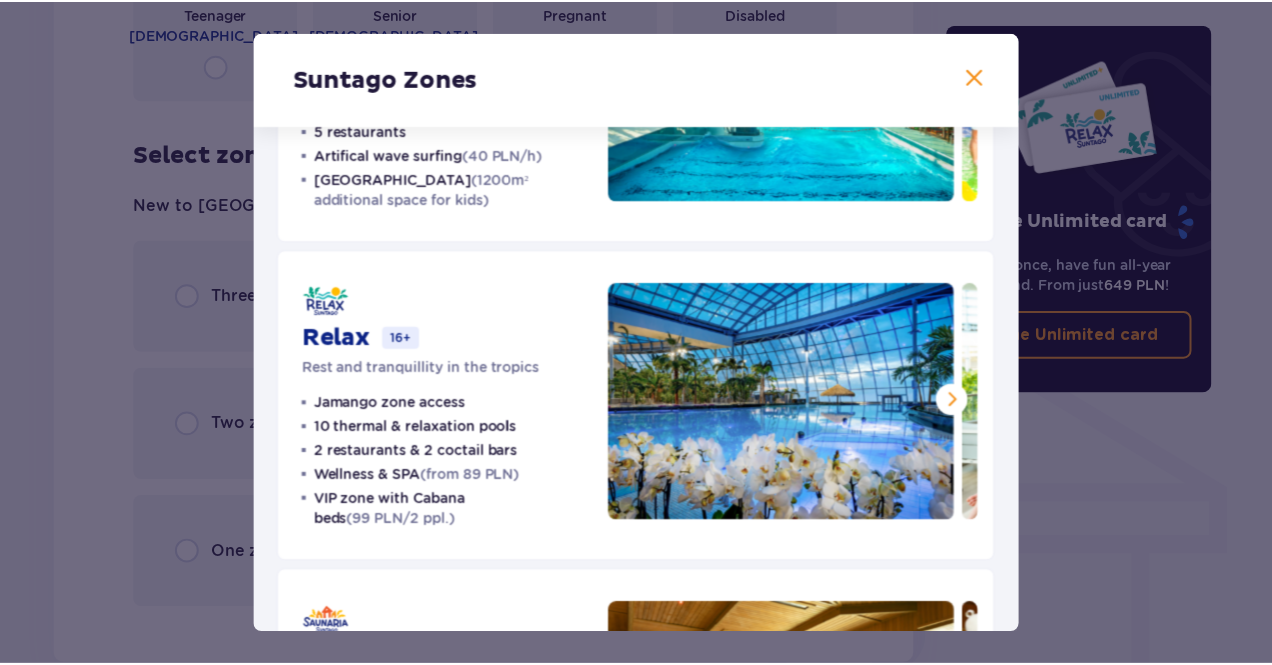 scroll, scrollTop: 182, scrollLeft: 0, axis: vertical 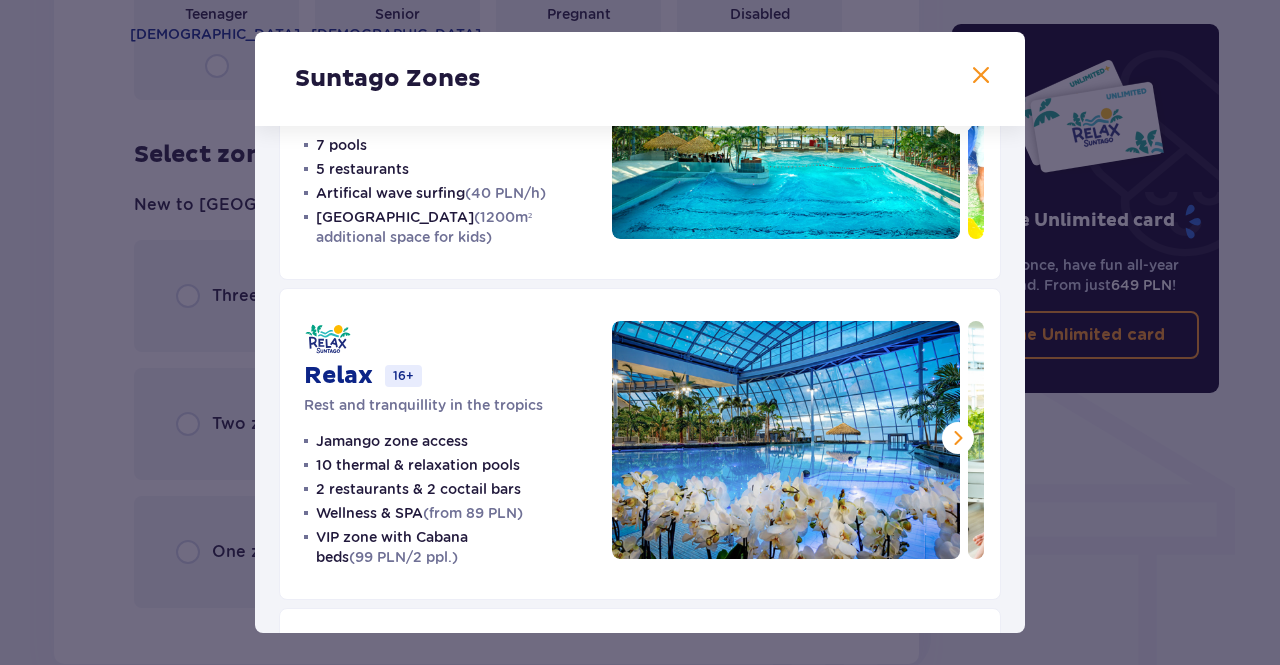 click at bounding box center [981, 76] 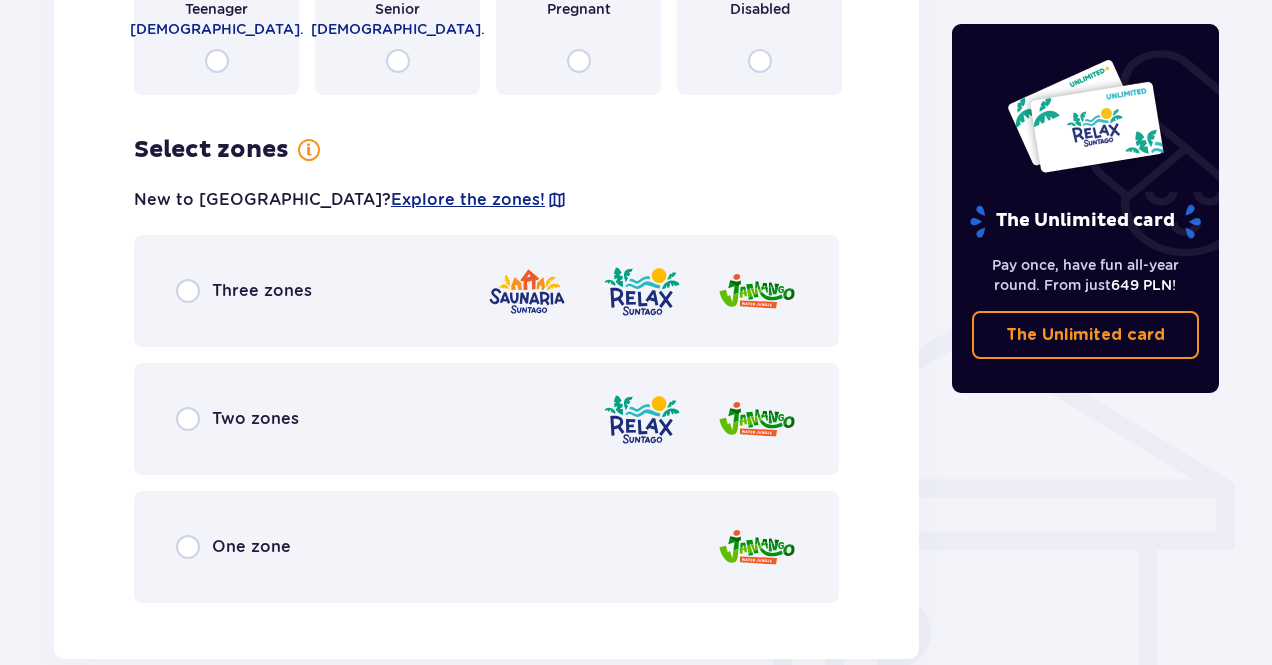 scroll, scrollTop: 1398, scrollLeft: 0, axis: vertical 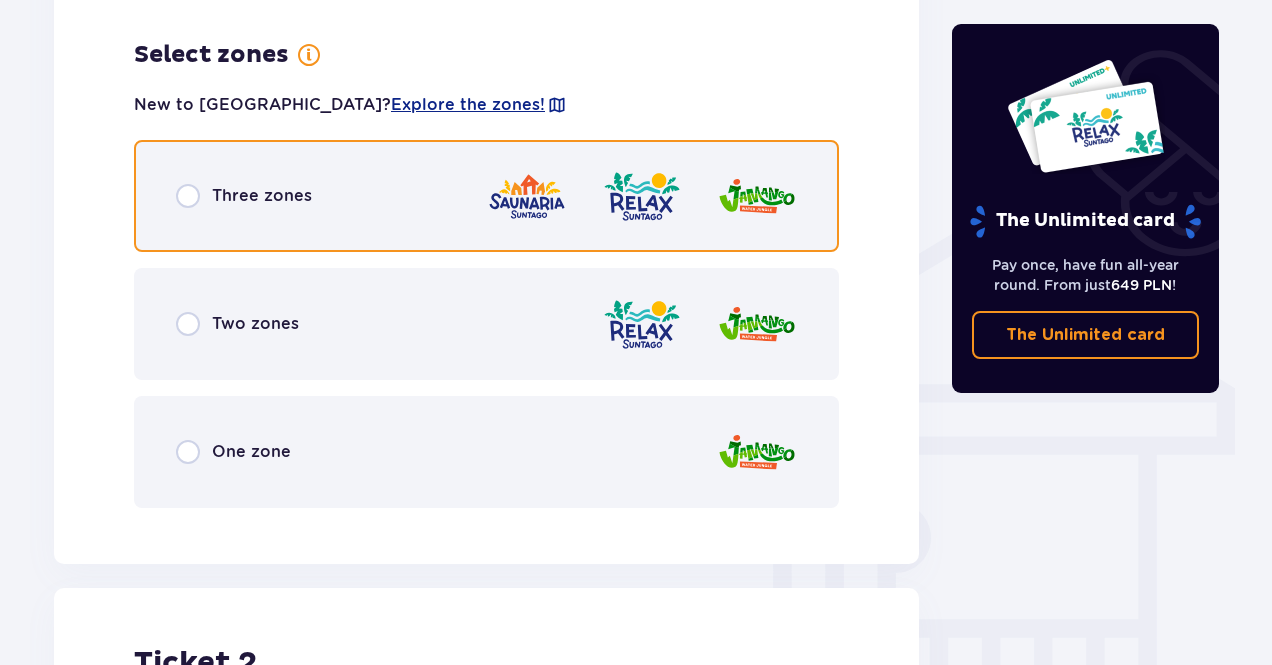 click at bounding box center [188, 196] 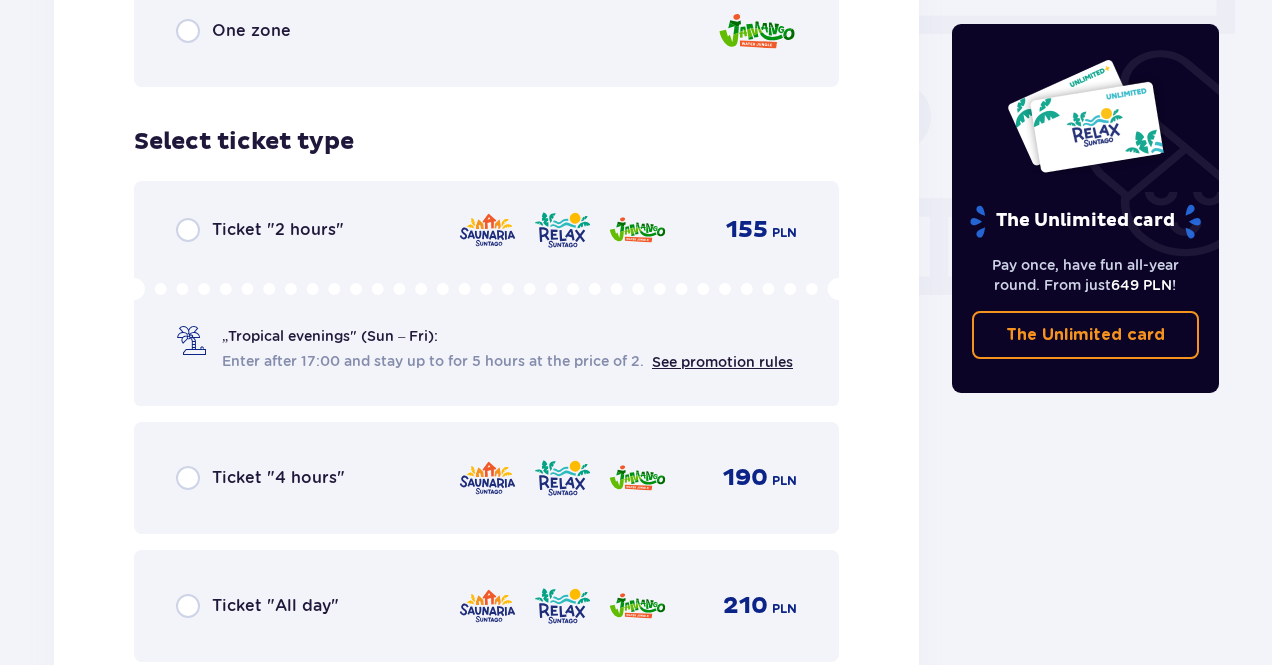 scroll, scrollTop: 1706, scrollLeft: 0, axis: vertical 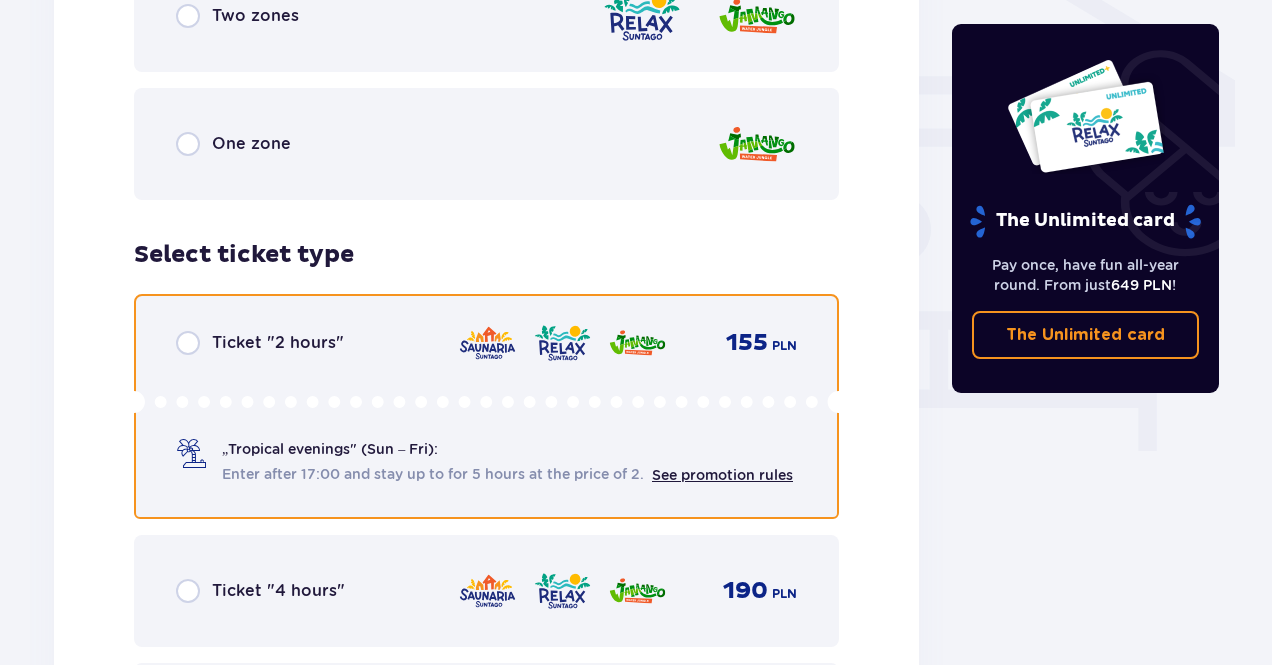 click at bounding box center (188, 343) 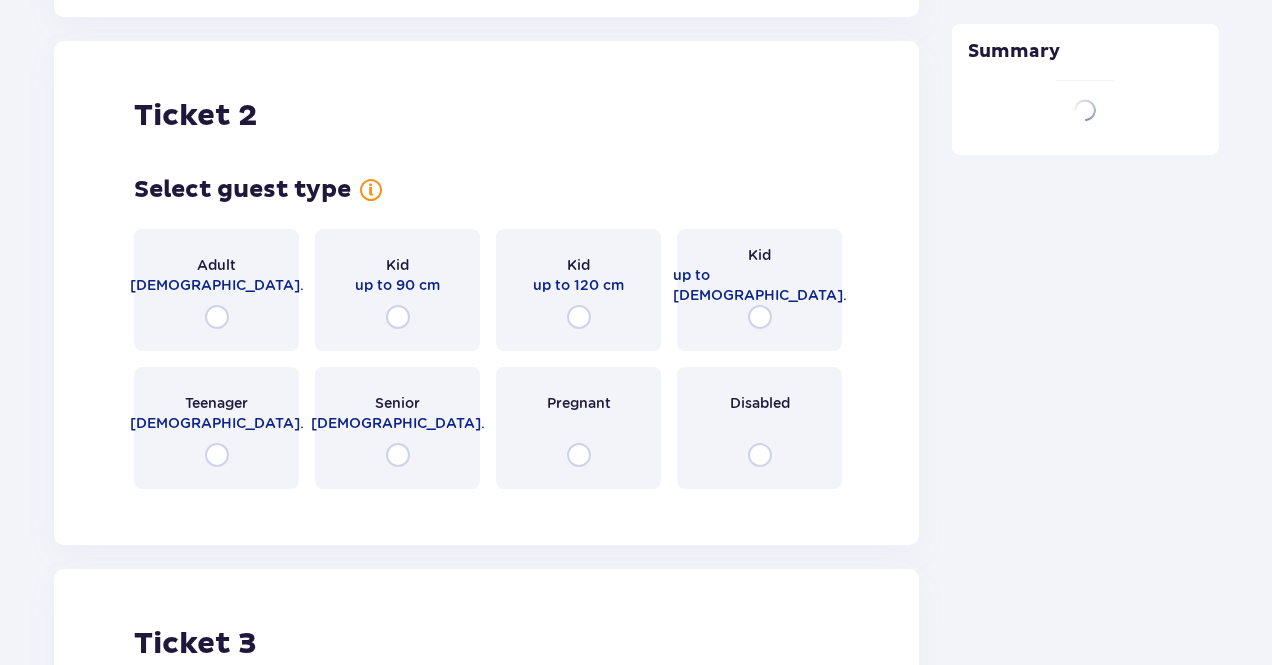 scroll, scrollTop: 2521, scrollLeft: 0, axis: vertical 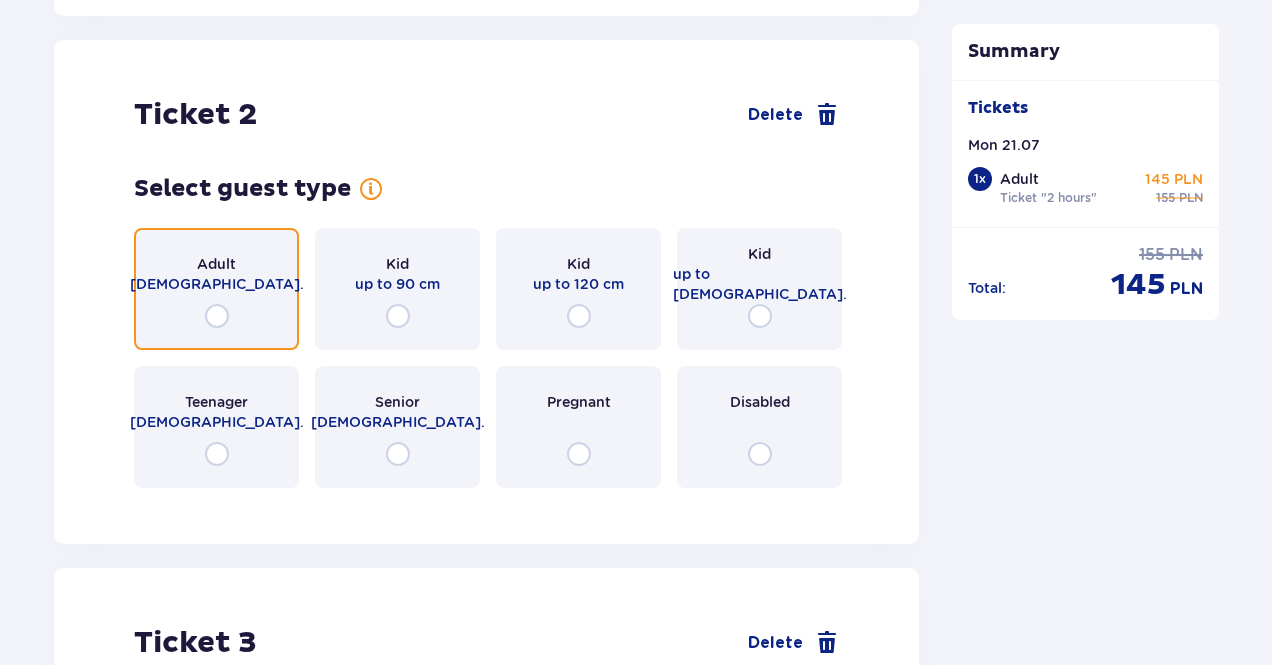 click at bounding box center (217, 316) 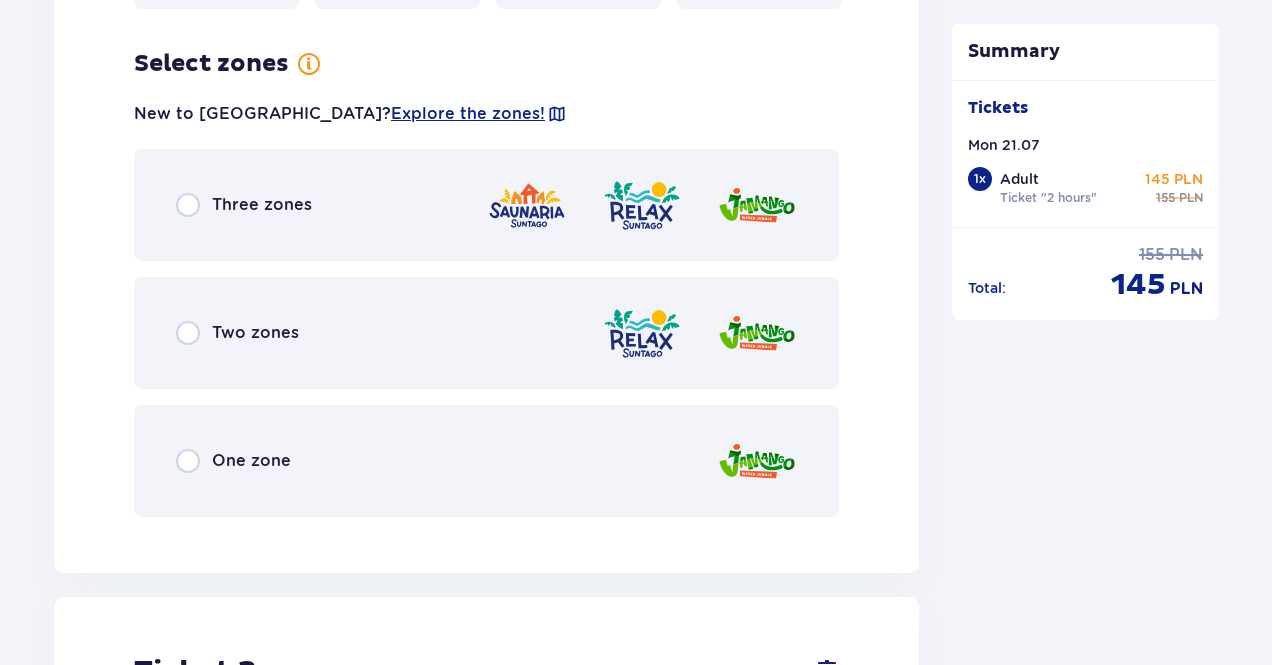 scroll, scrollTop: 3009, scrollLeft: 0, axis: vertical 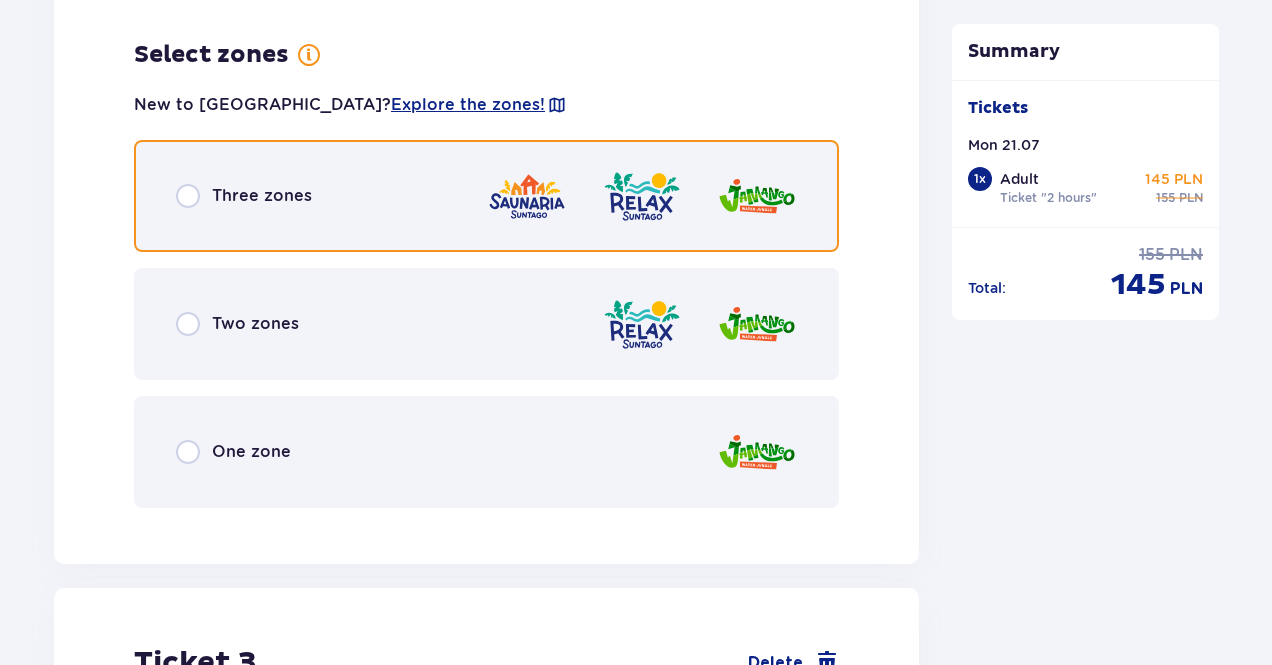 click at bounding box center (188, 196) 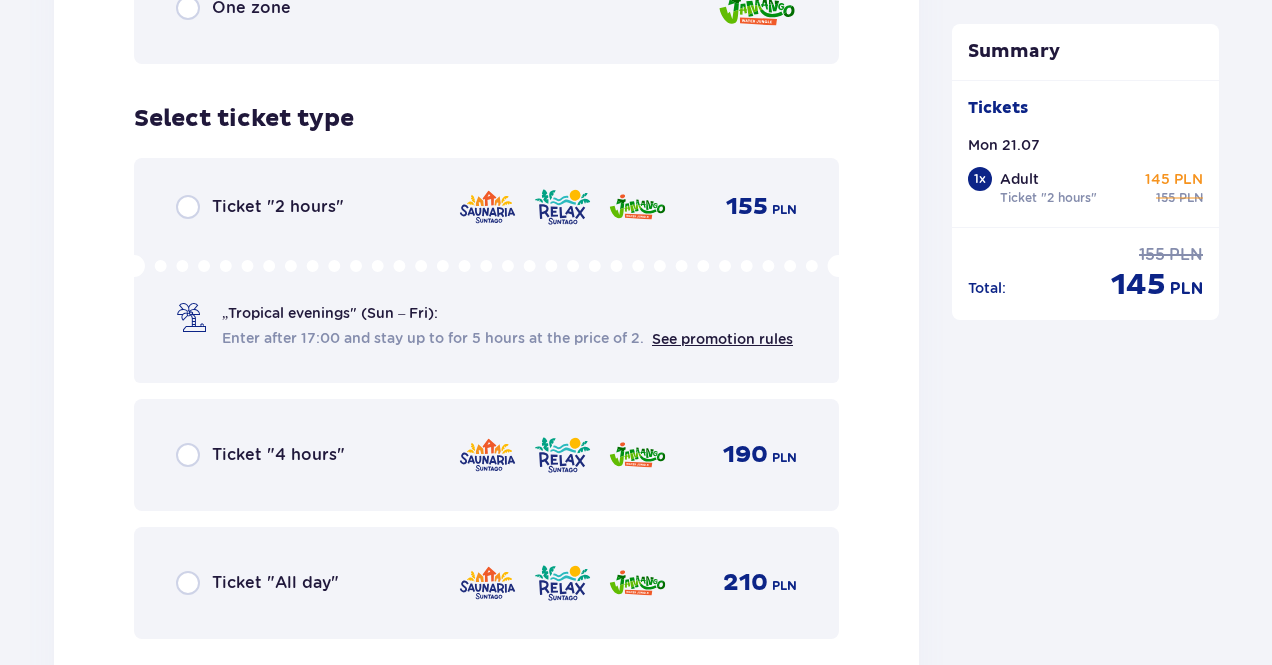 scroll, scrollTop: 3517, scrollLeft: 0, axis: vertical 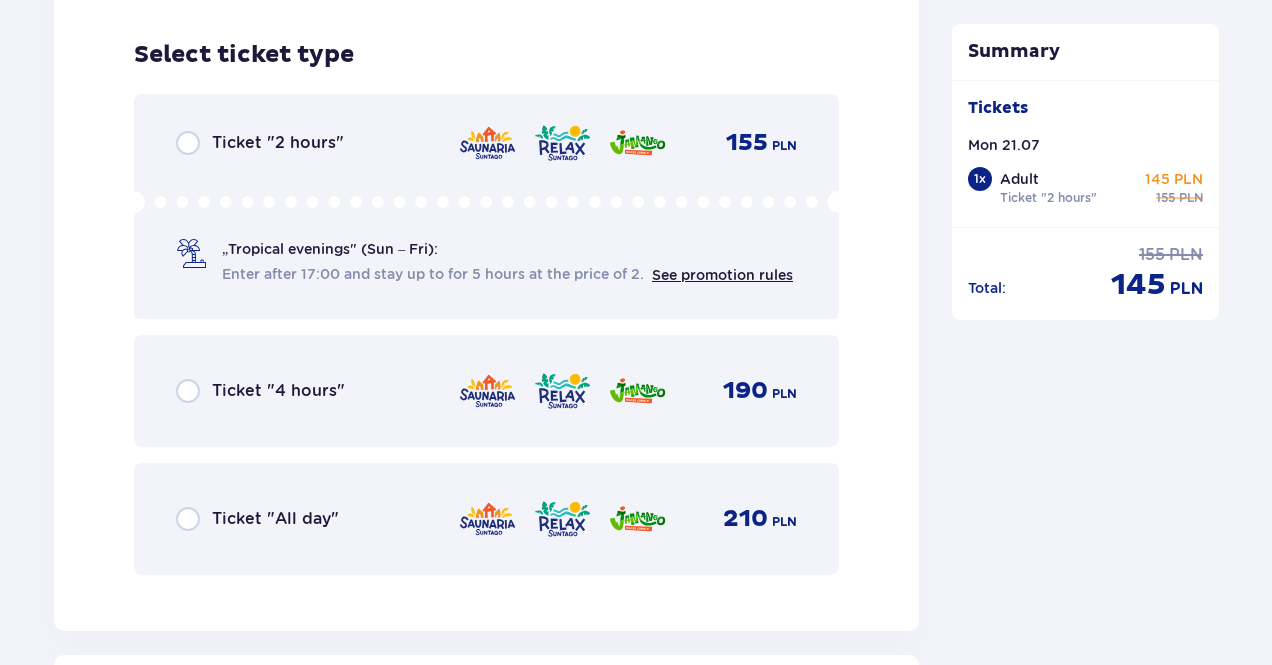 click on "„Tropical evenings" (Sun – Fri): Enter after 17:00 and stay up to for 5 hours at the price of 2. See promotion rules" at bounding box center (507, 262) 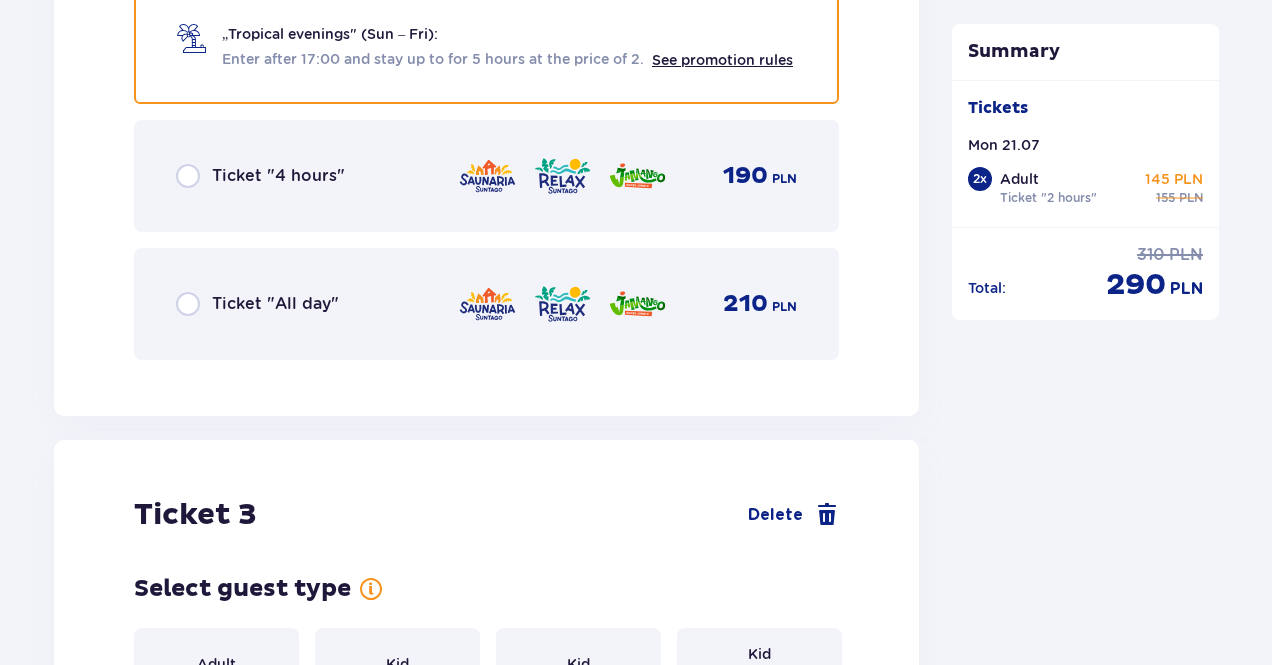scroll, scrollTop: 3432, scrollLeft: 0, axis: vertical 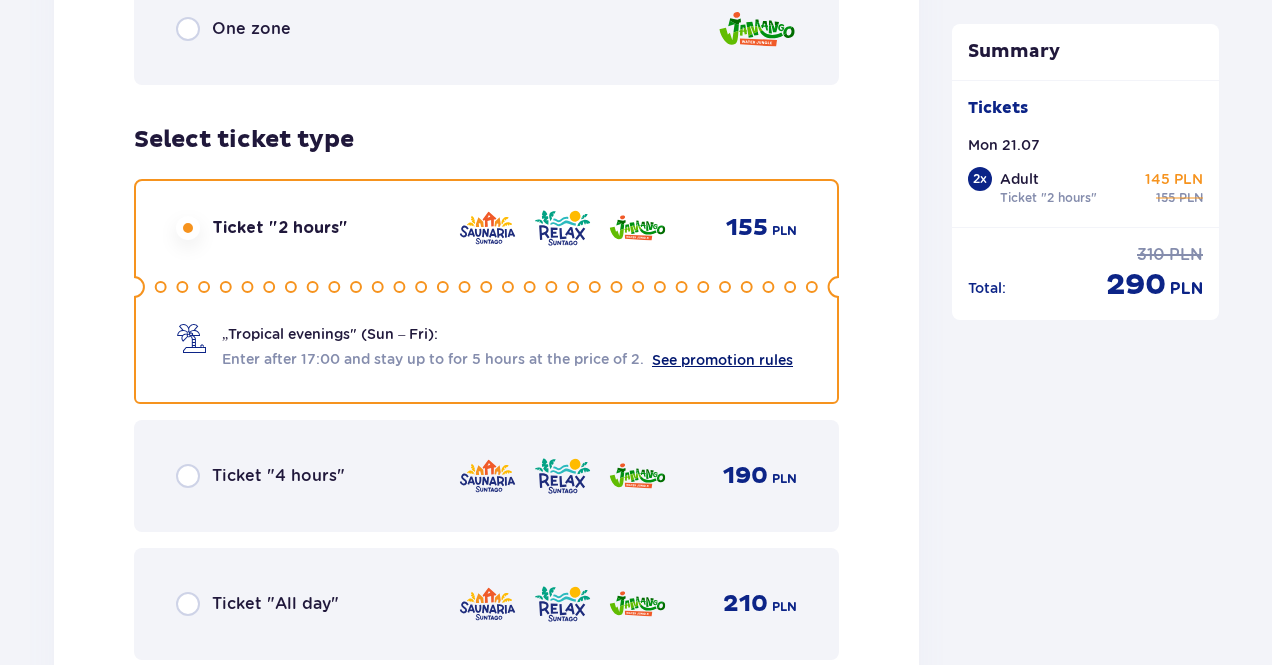 click on "See promotion rules" at bounding box center [722, 360] 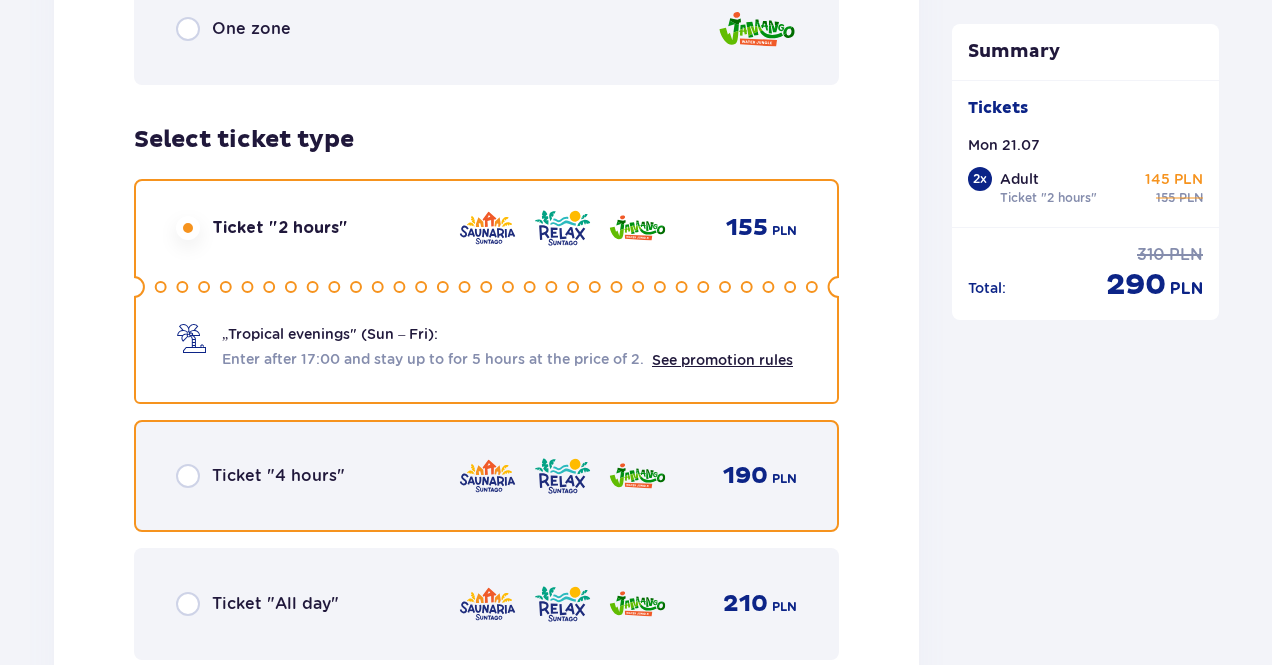 click at bounding box center (188, 476) 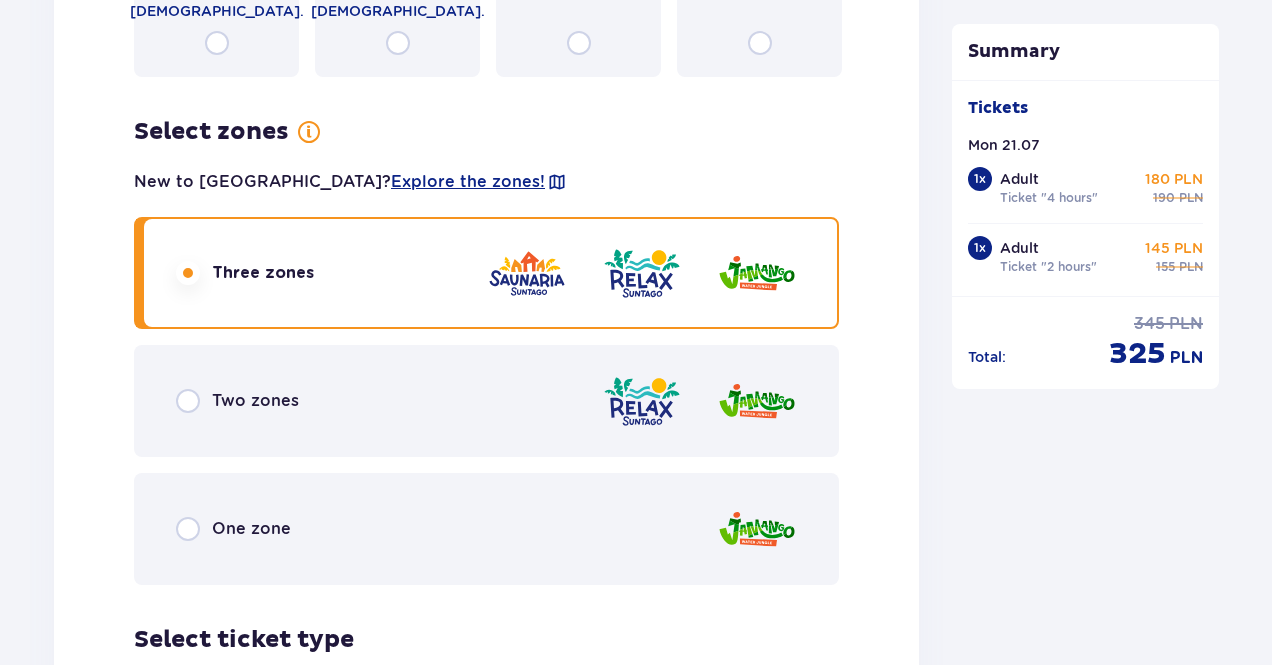 scroll, scrollTop: 2632, scrollLeft: 0, axis: vertical 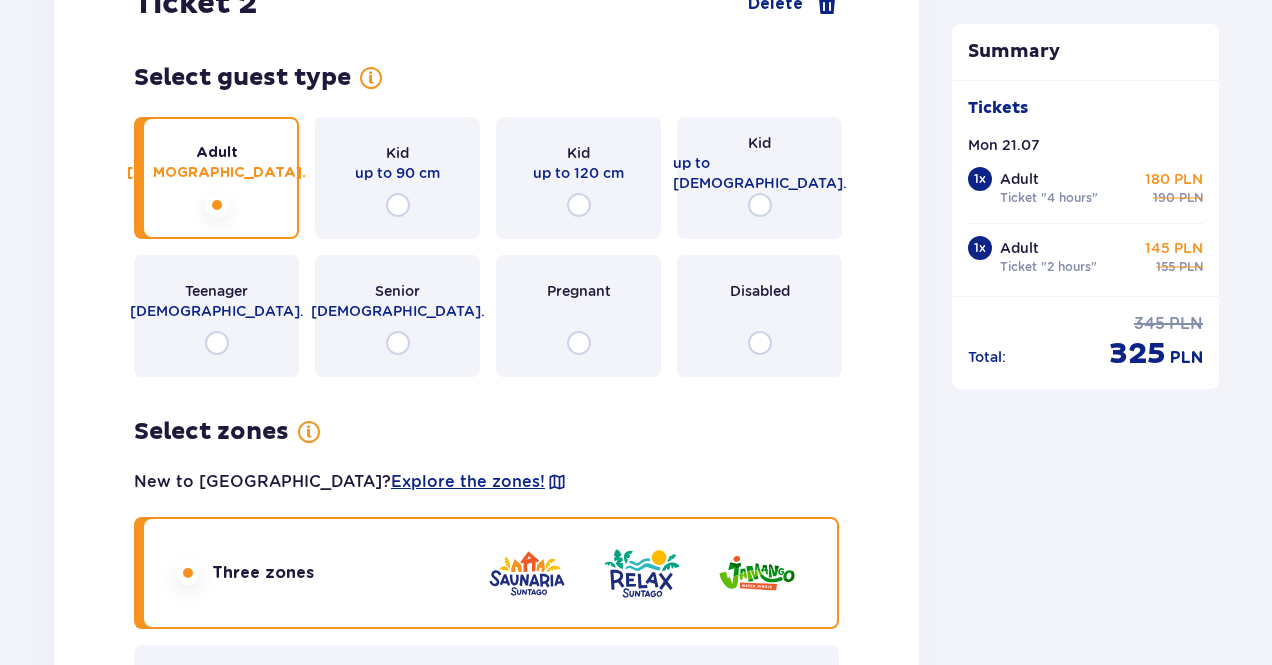 click on "Three zones" at bounding box center (263, 573) 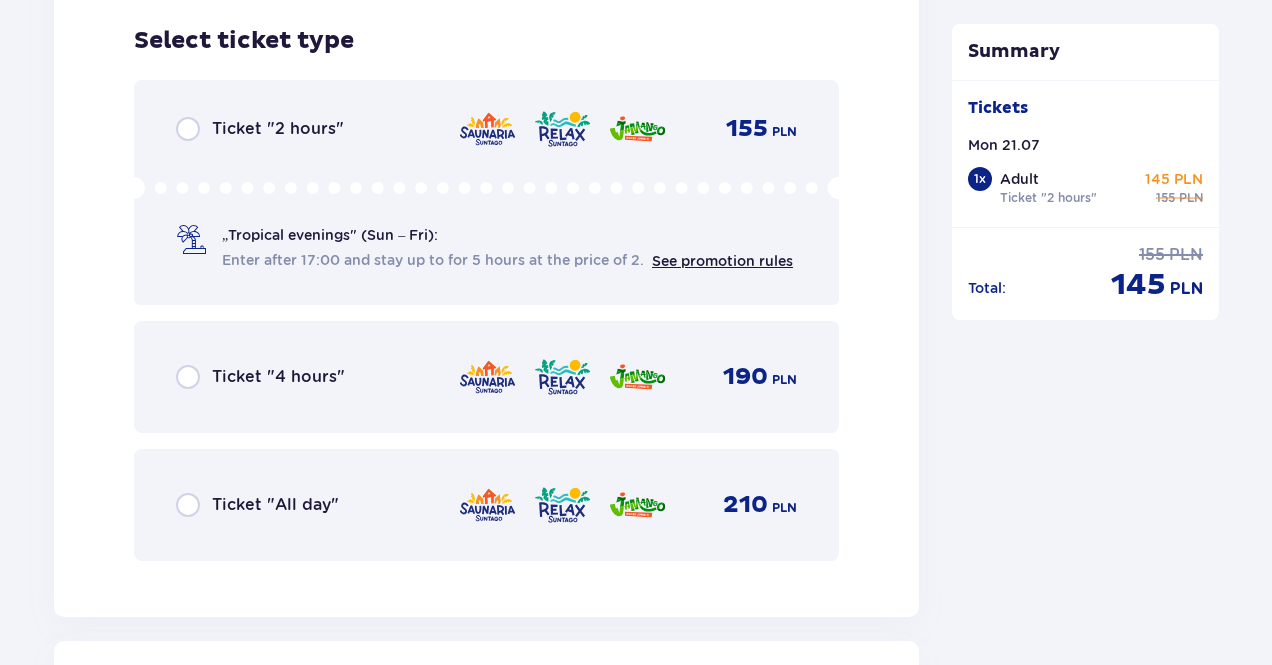 scroll, scrollTop: 3532, scrollLeft: 0, axis: vertical 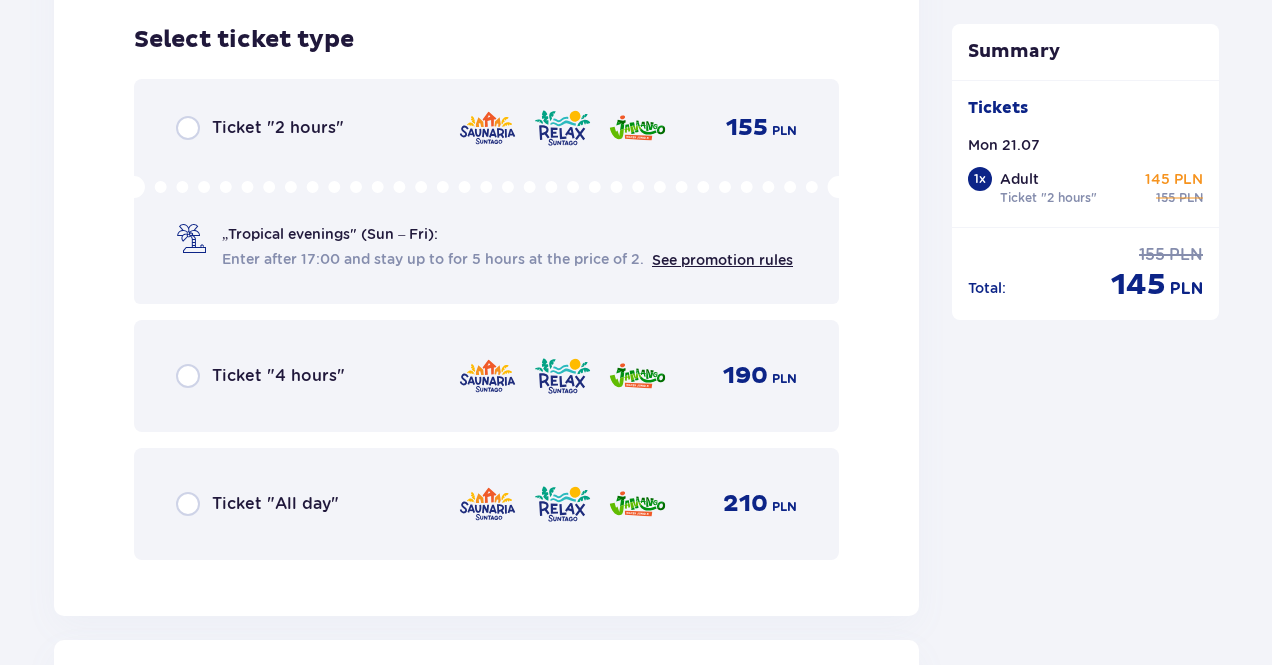 click on "Ticket "4 hours"" at bounding box center (260, 376) 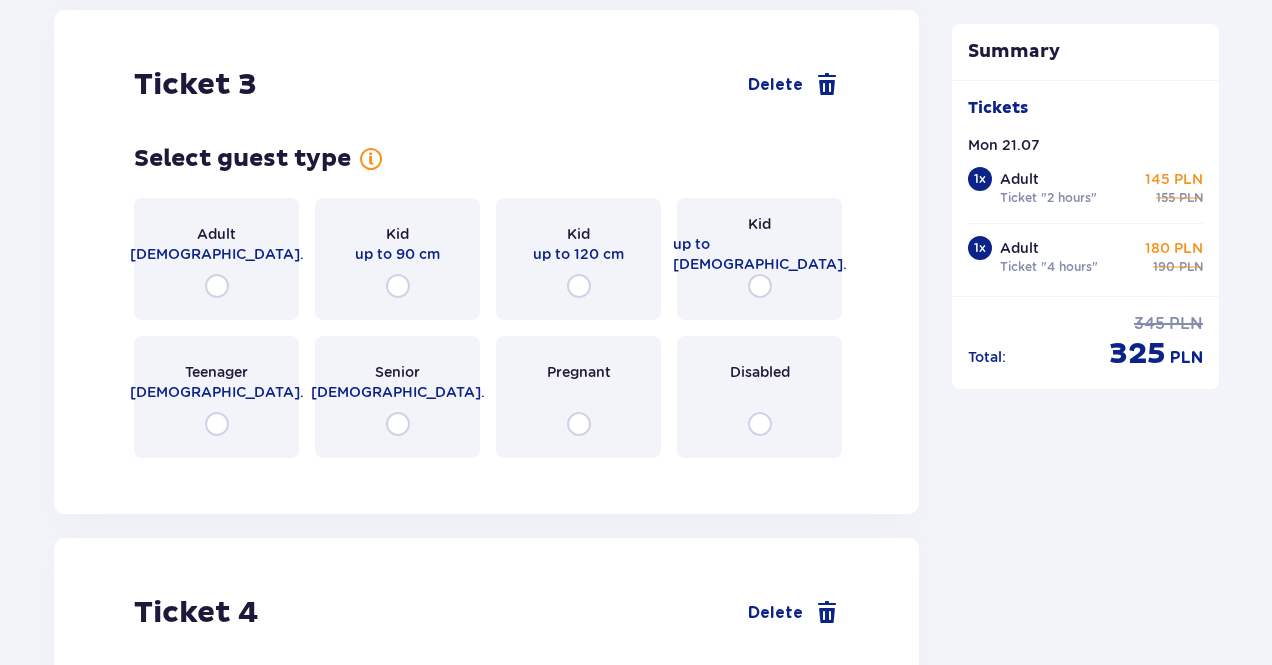 scroll, scrollTop: 4132, scrollLeft: 0, axis: vertical 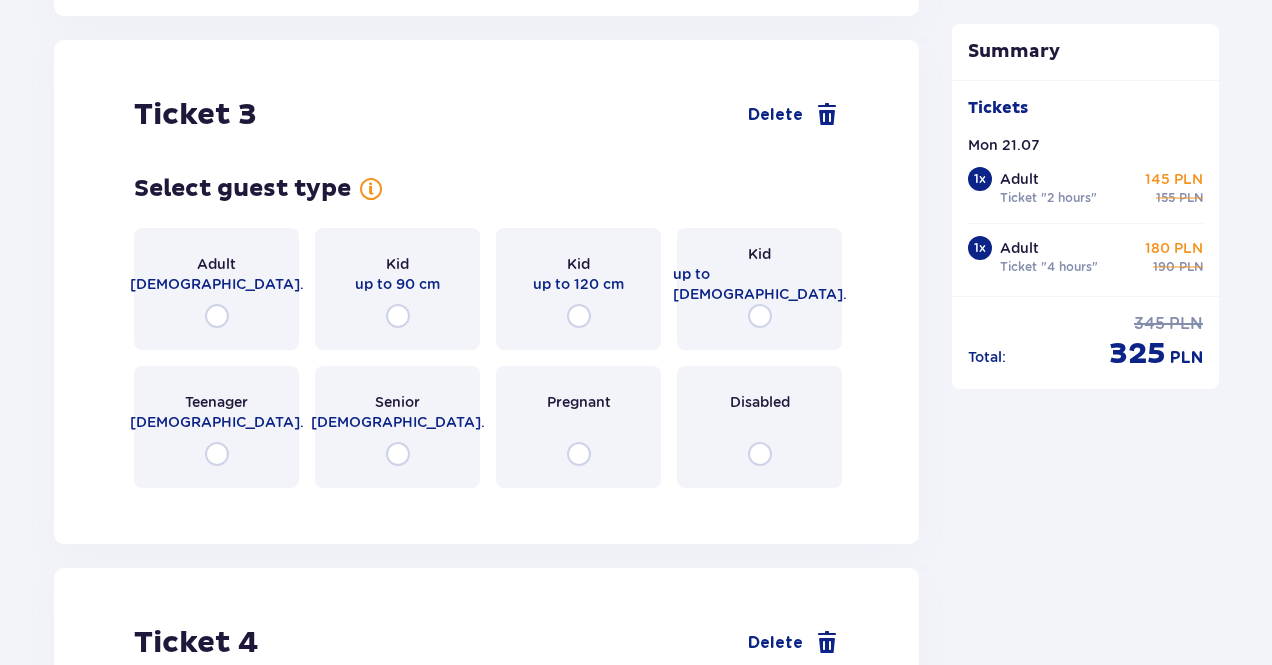 click on "Adult [DEMOGRAPHIC_DATA]." at bounding box center [216, 289] 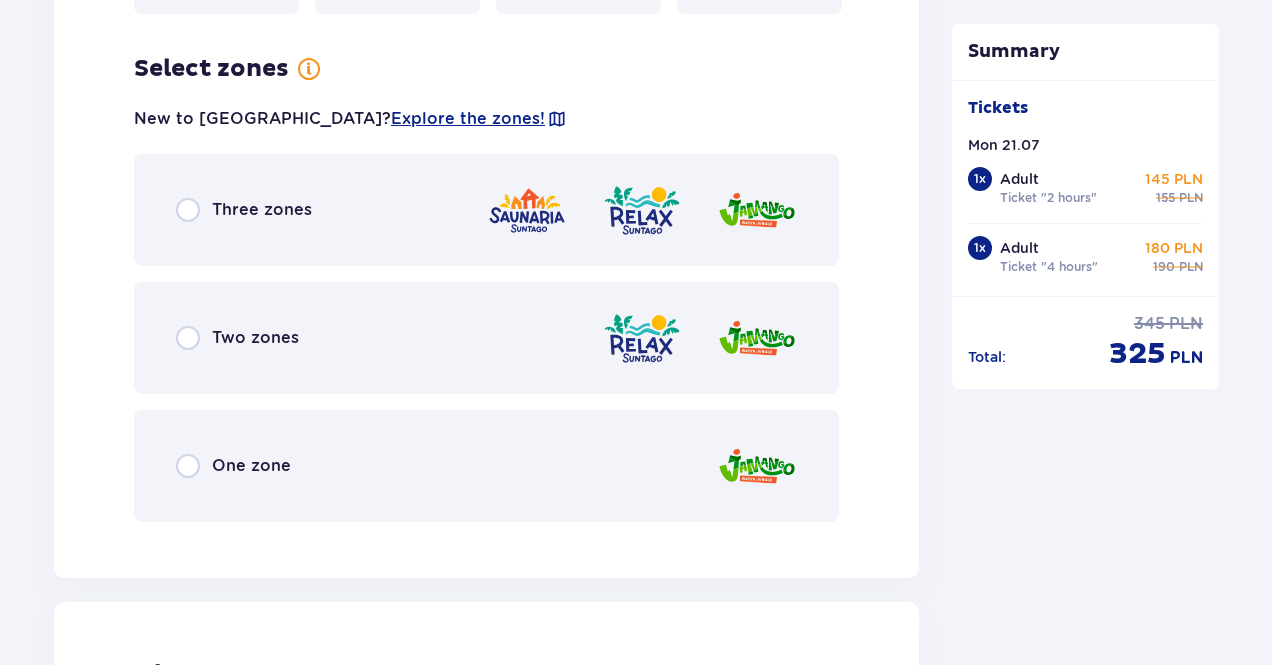 scroll, scrollTop: 4620, scrollLeft: 0, axis: vertical 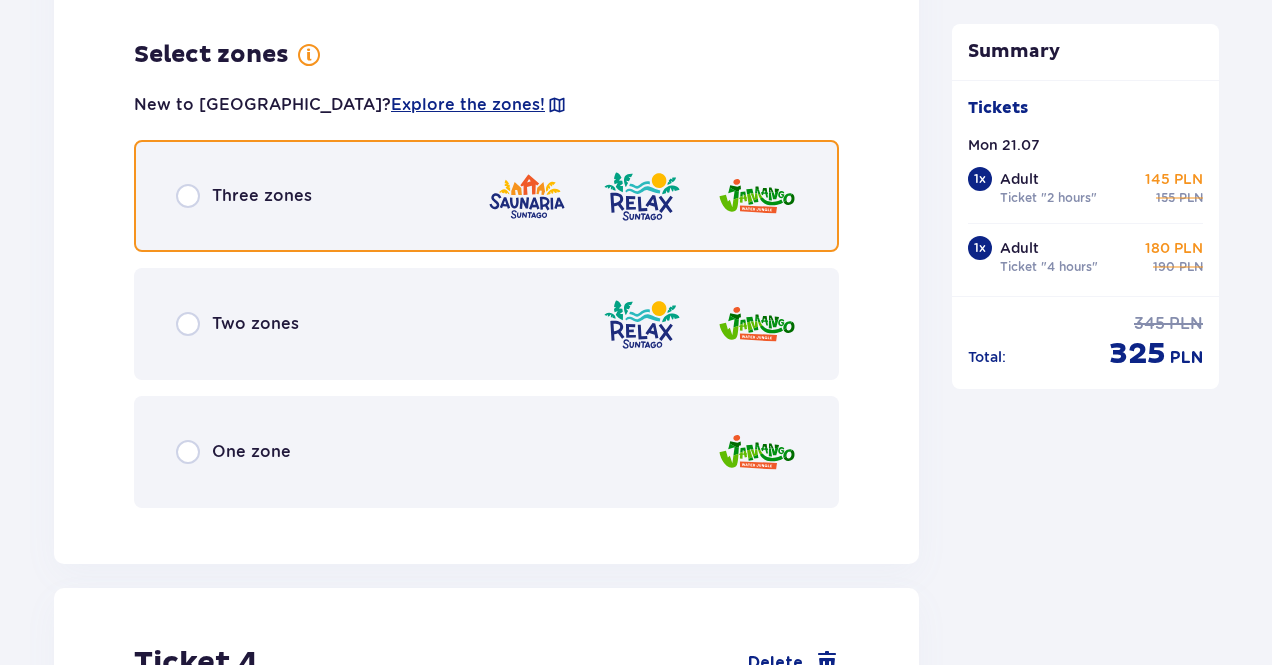 click at bounding box center [188, 196] 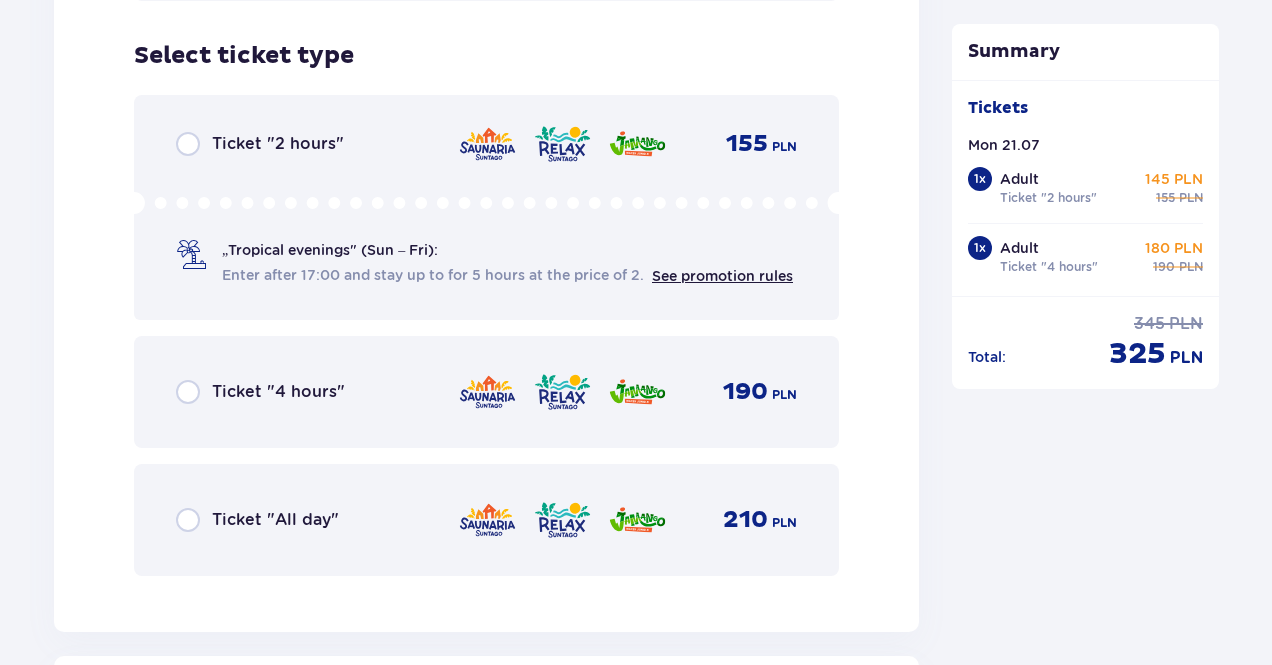 scroll, scrollTop: 5128, scrollLeft: 0, axis: vertical 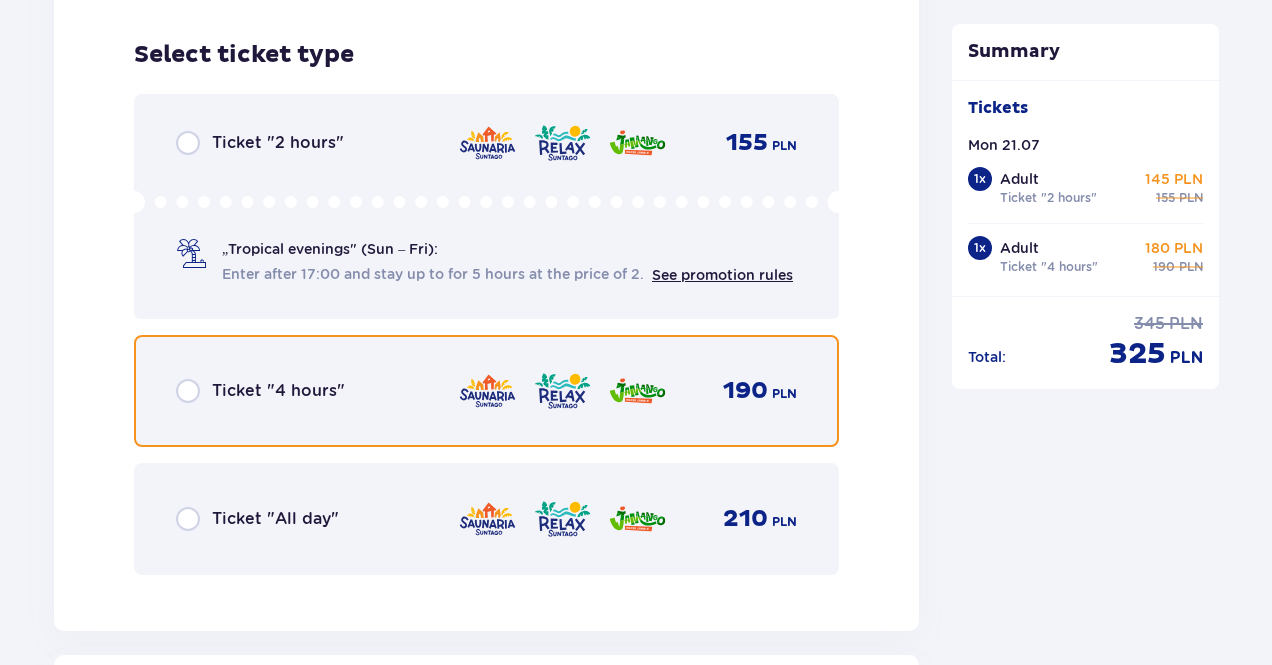 click at bounding box center [188, 391] 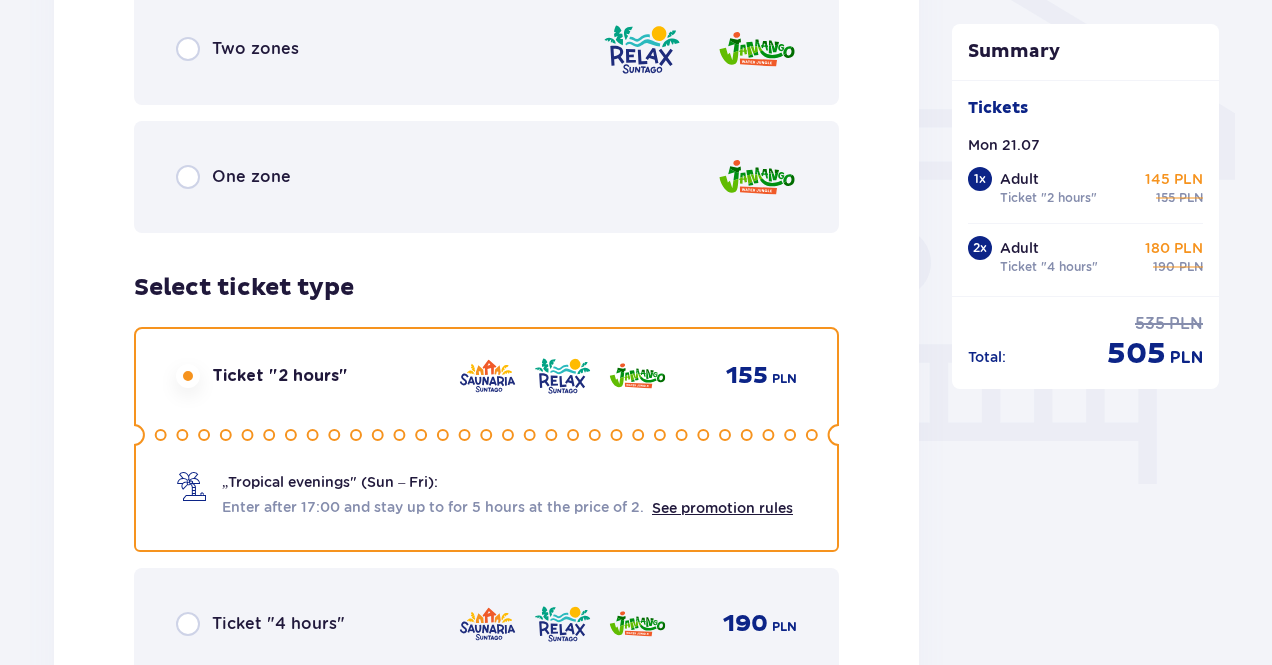 scroll, scrollTop: 1800, scrollLeft: 0, axis: vertical 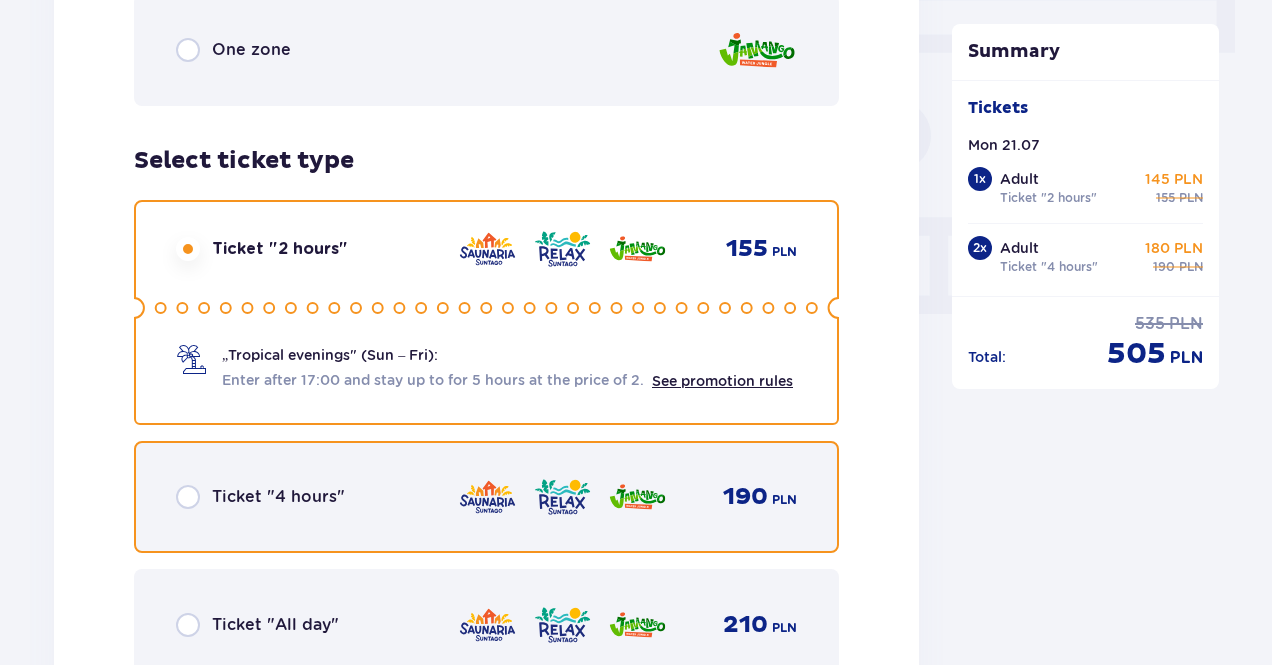 click at bounding box center [188, 497] 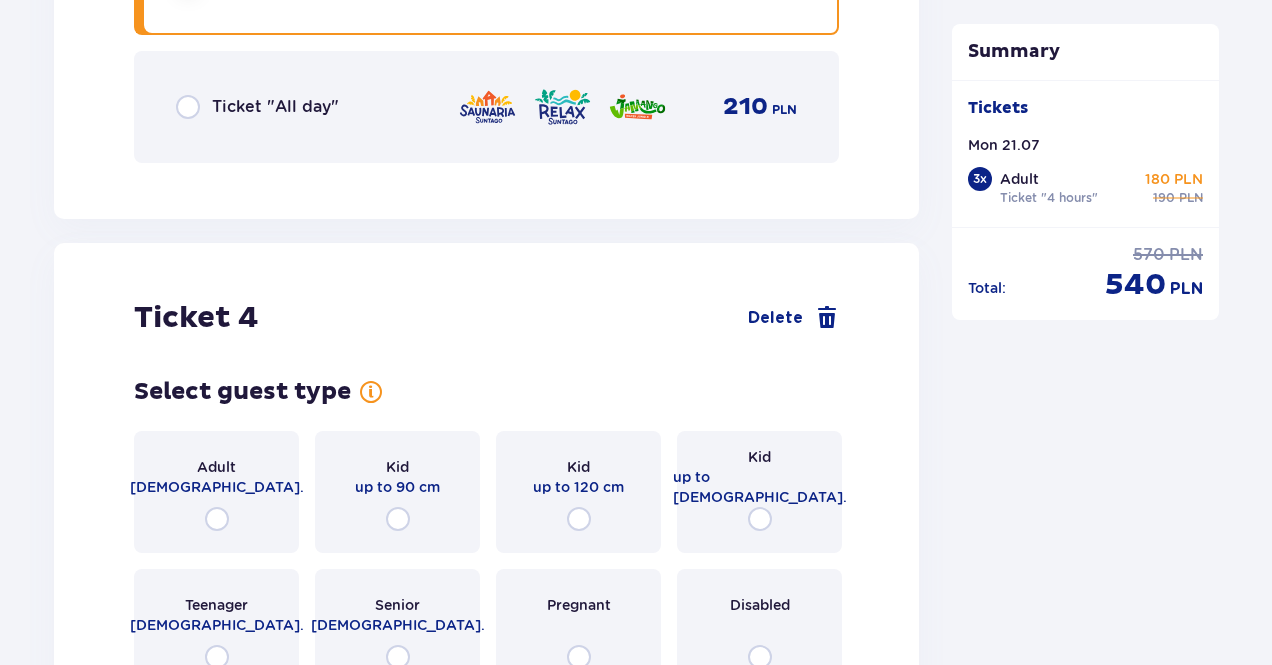 scroll, scrollTop: 5643, scrollLeft: 0, axis: vertical 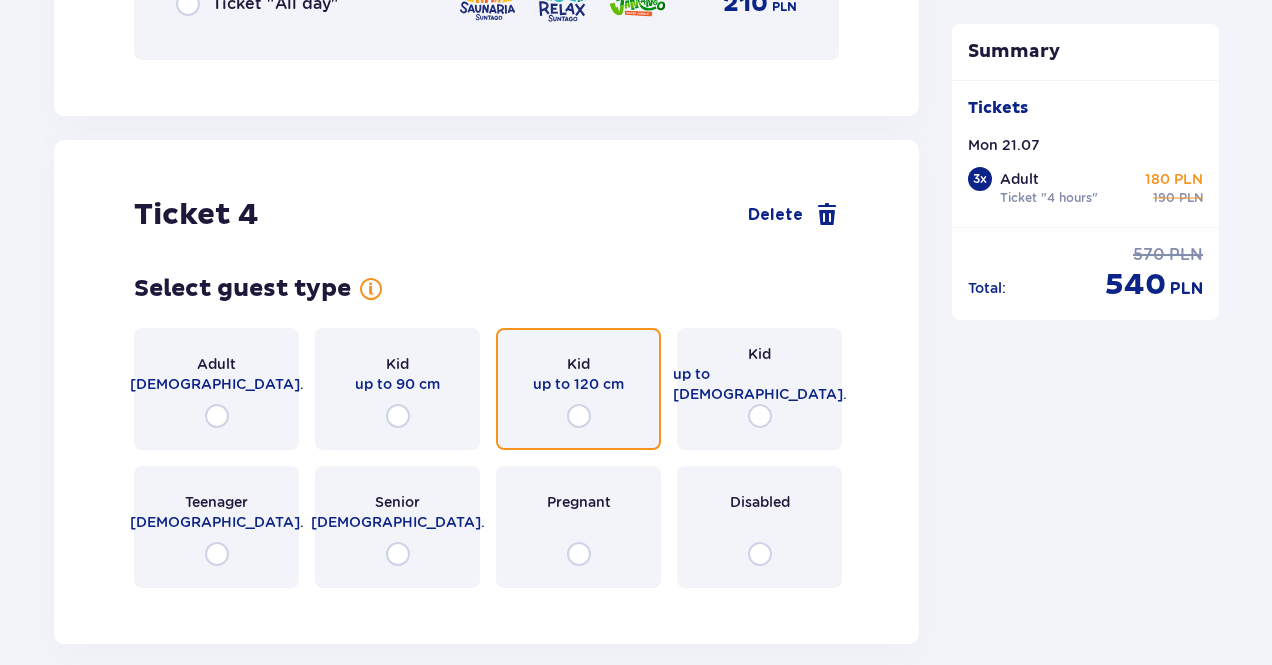 click at bounding box center [579, 416] 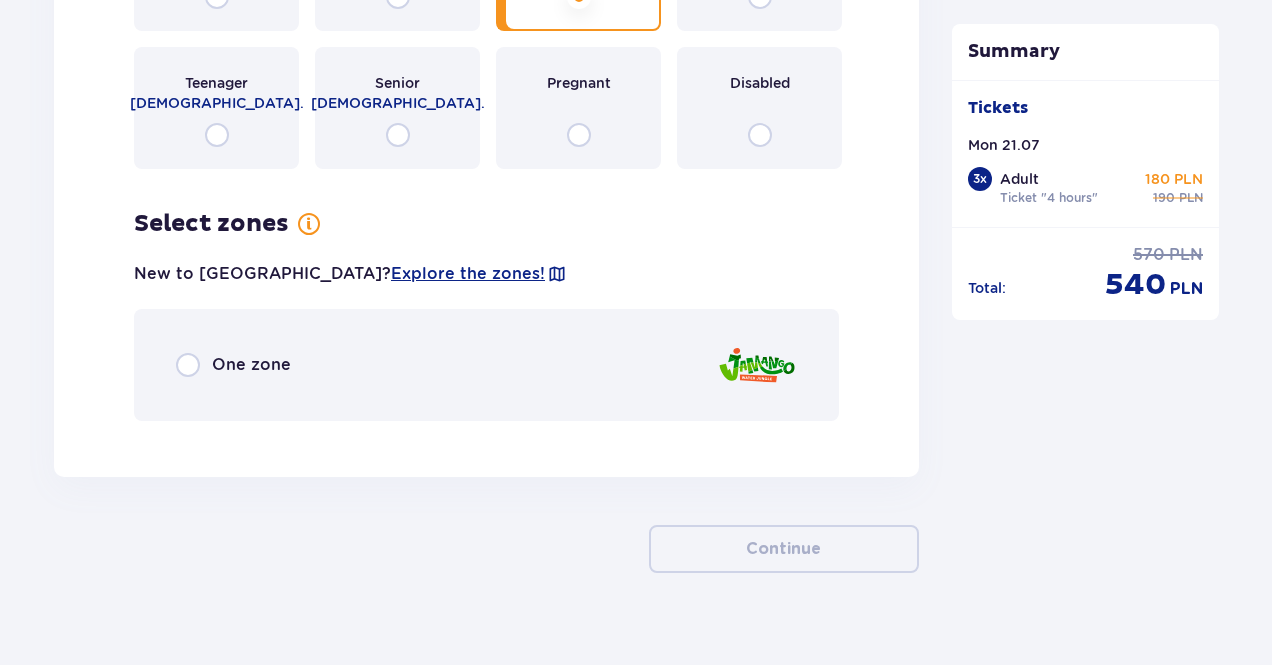 scroll, scrollTop: 6074, scrollLeft: 0, axis: vertical 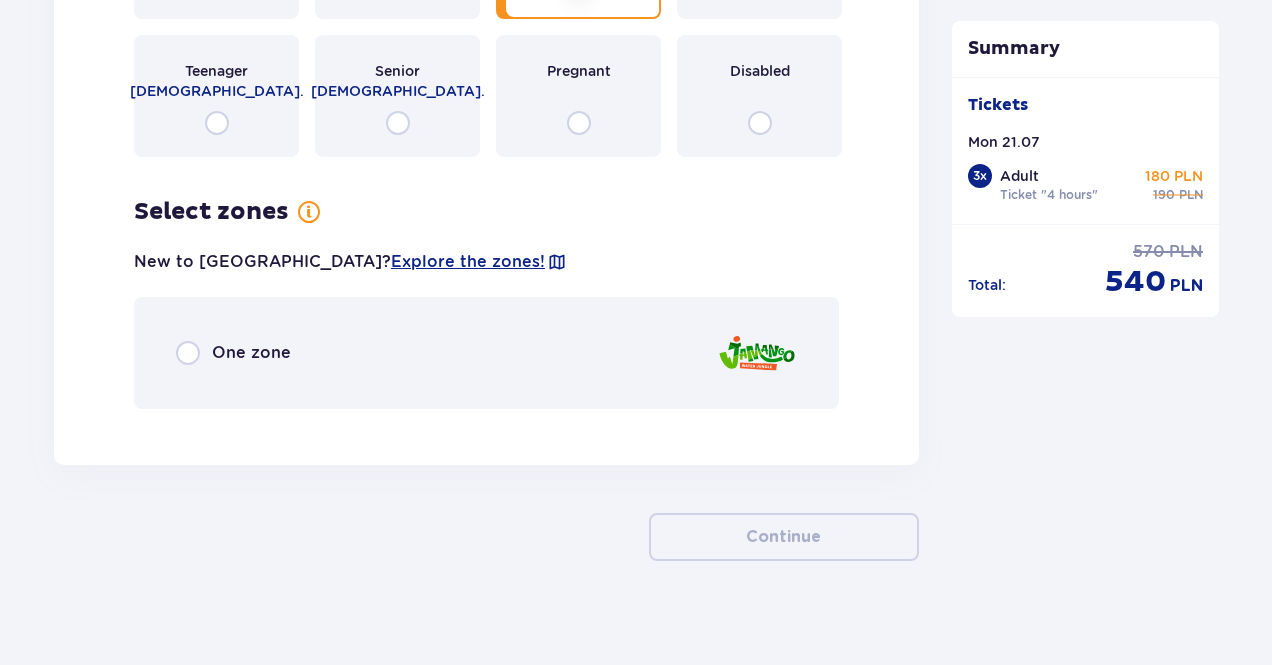 click on "One zone" at bounding box center [486, 353] 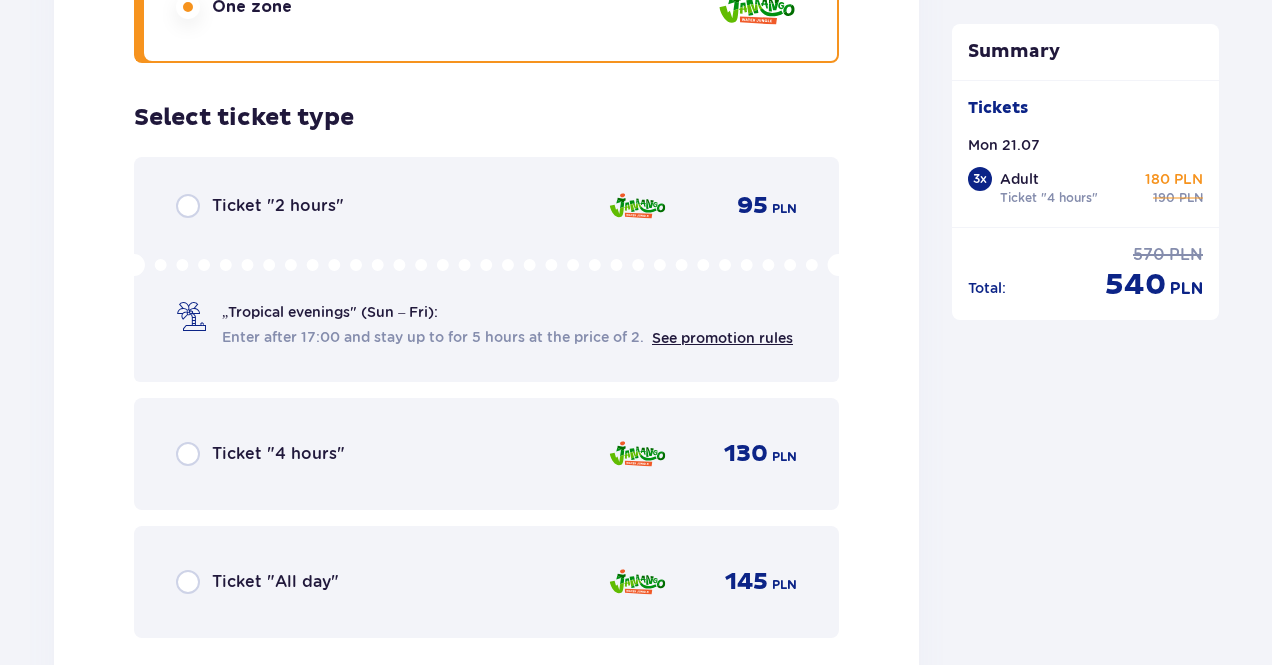 scroll, scrollTop: 6483, scrollLeft: 0, axis: vertical 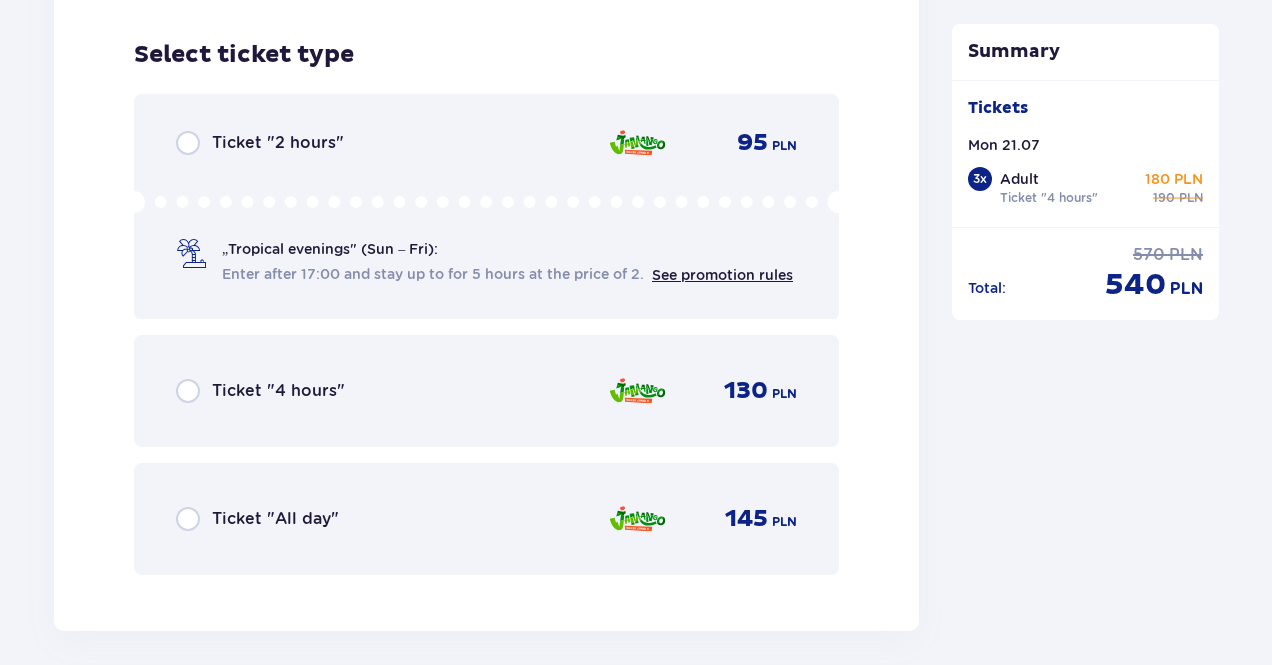click on "Ticket "All day" 145 PLN" at bounding box center [486, 519] 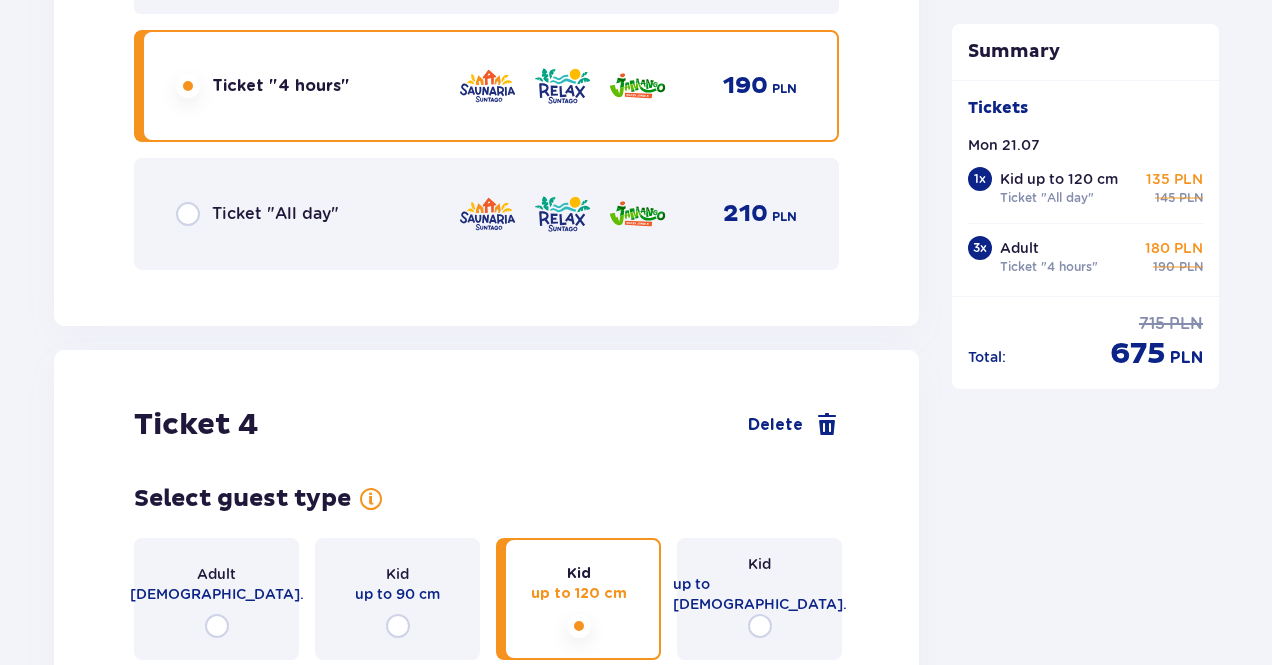 scroll, scrollTop: 5252, scrollLeft: 0, axis: vertical 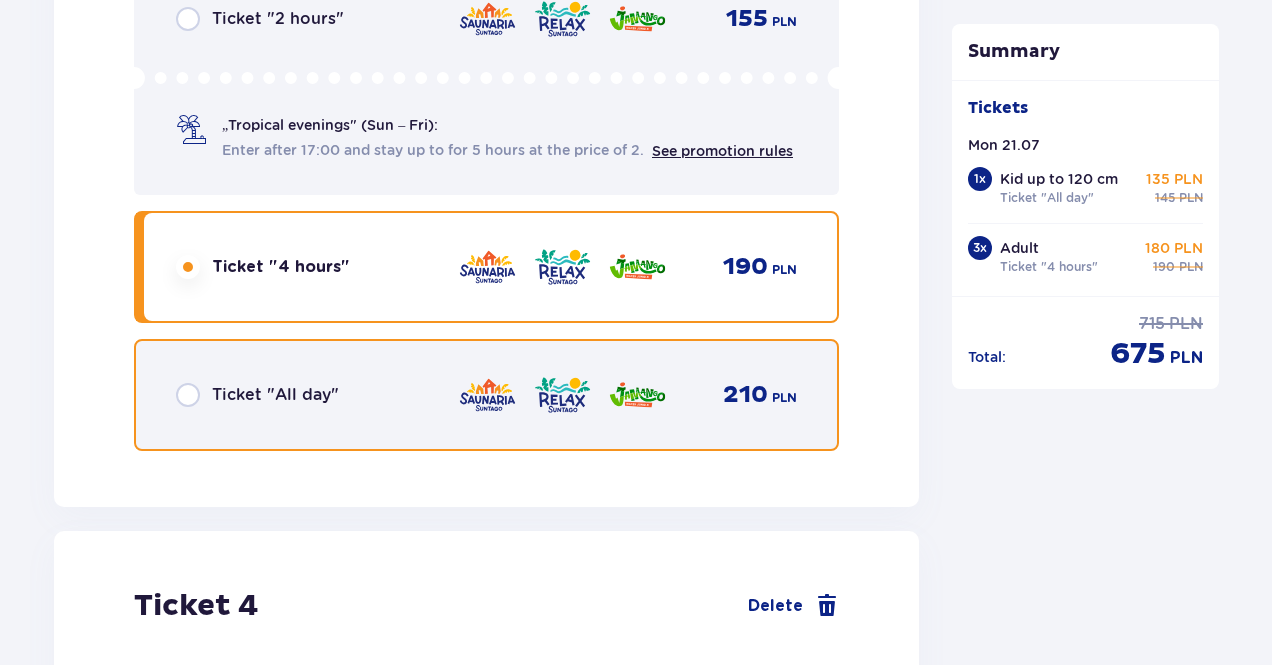click at bounding box center [188, 395] 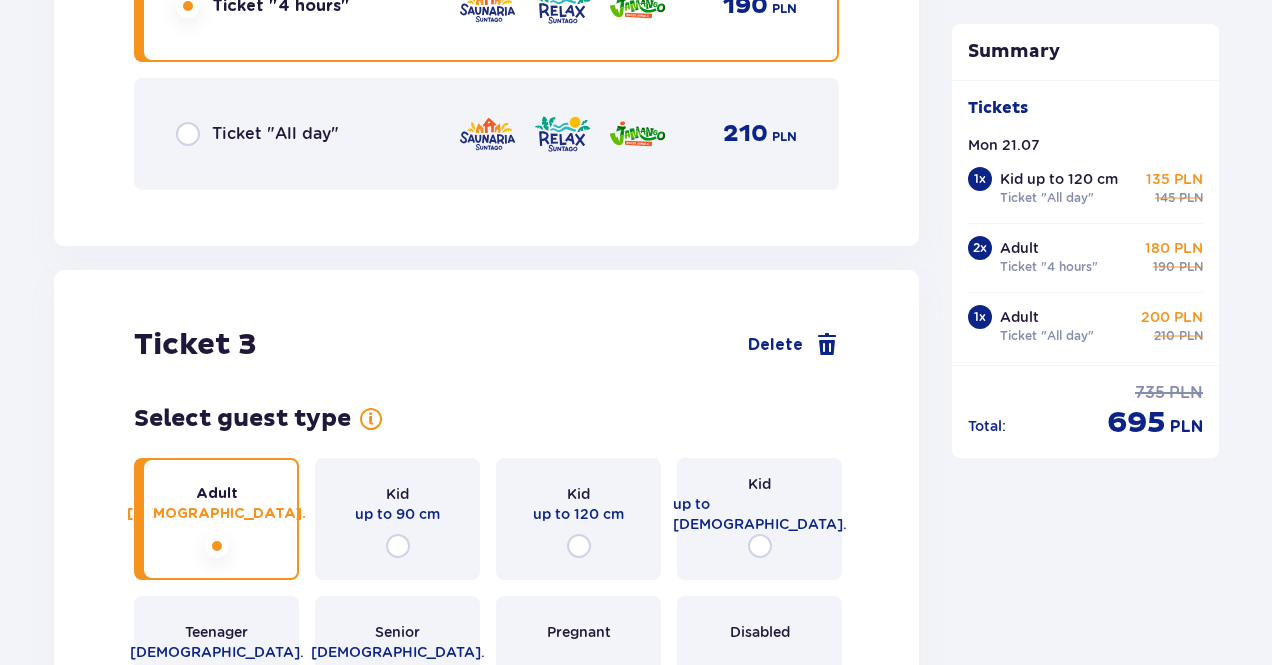 scroll, scrollTop: 3752, scrollLeft: 0, axis: vertical 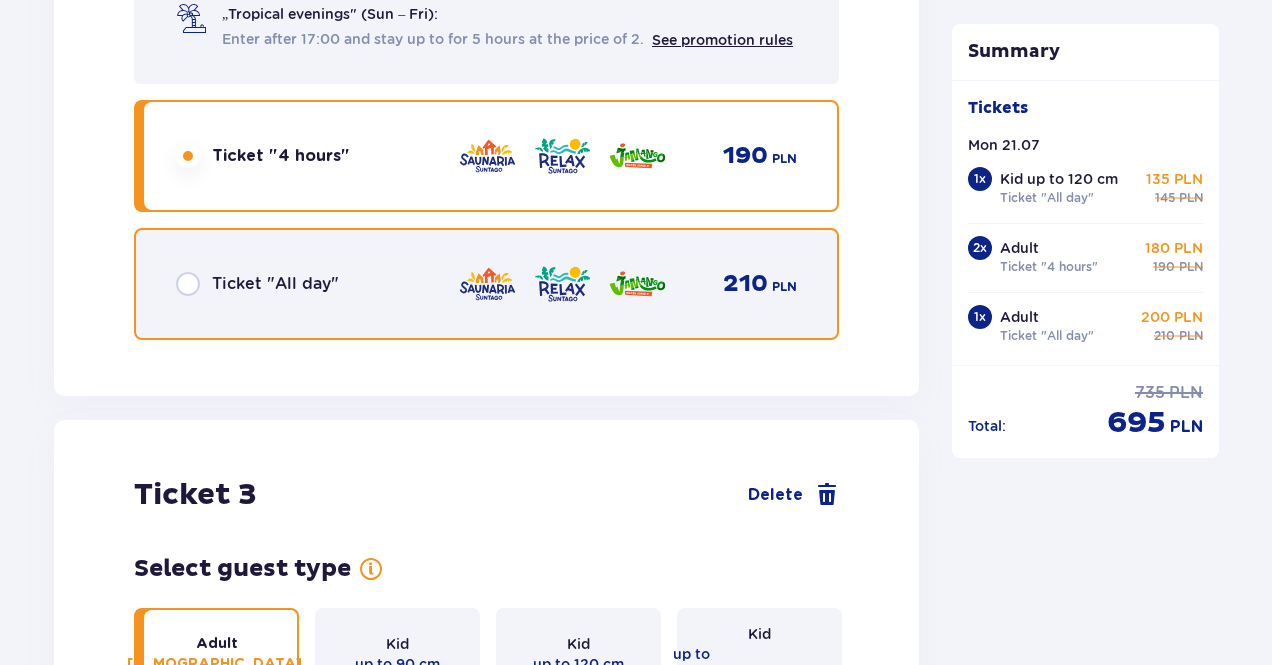click at bounding box center [188, 284] 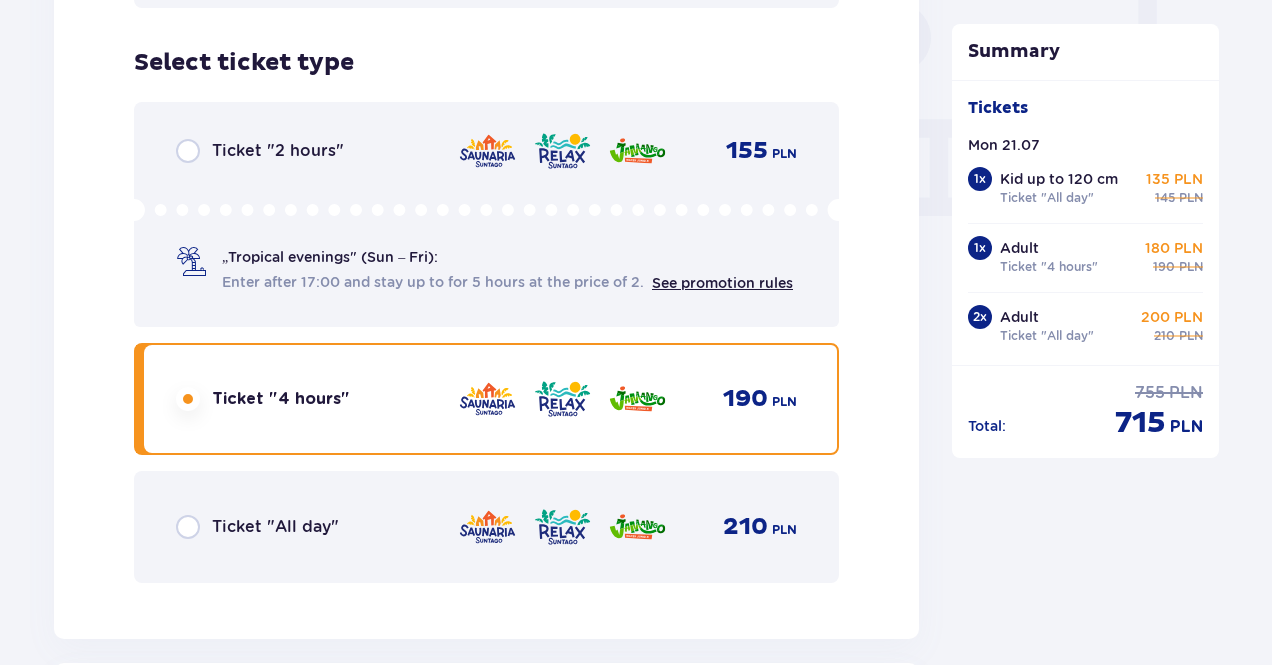 scroll, scrollTop: 2000, scrollLeft: 0, axis: vertical 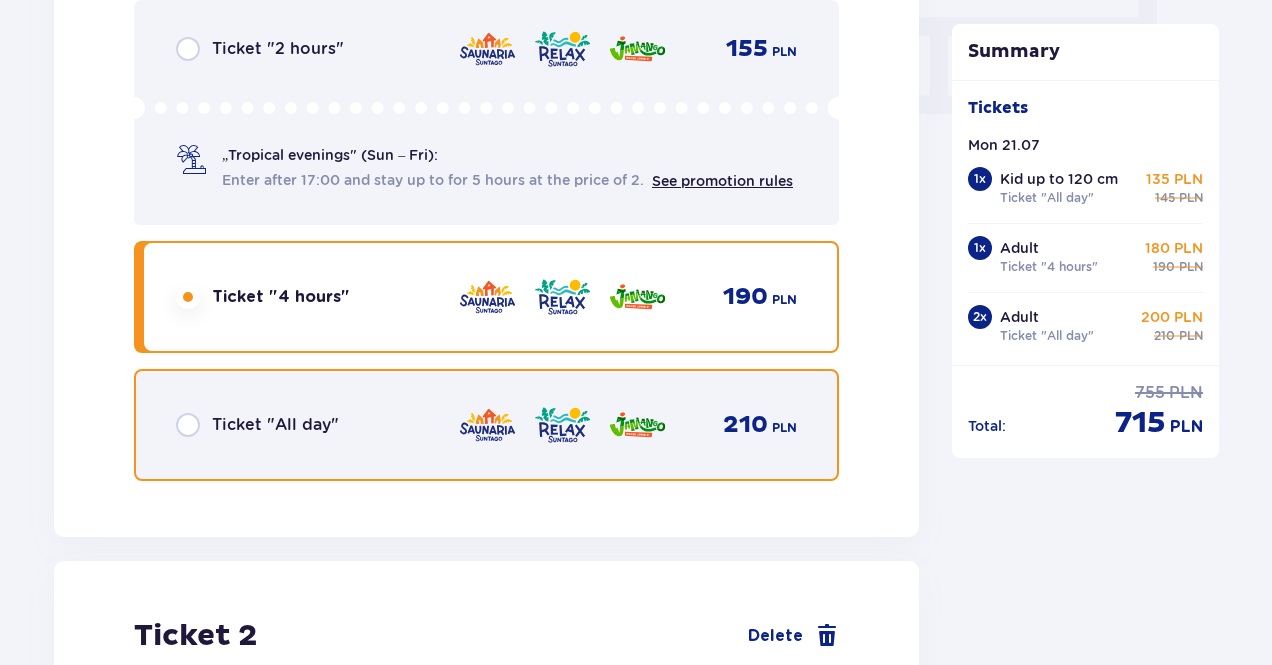click at bounding box center [188, 425] 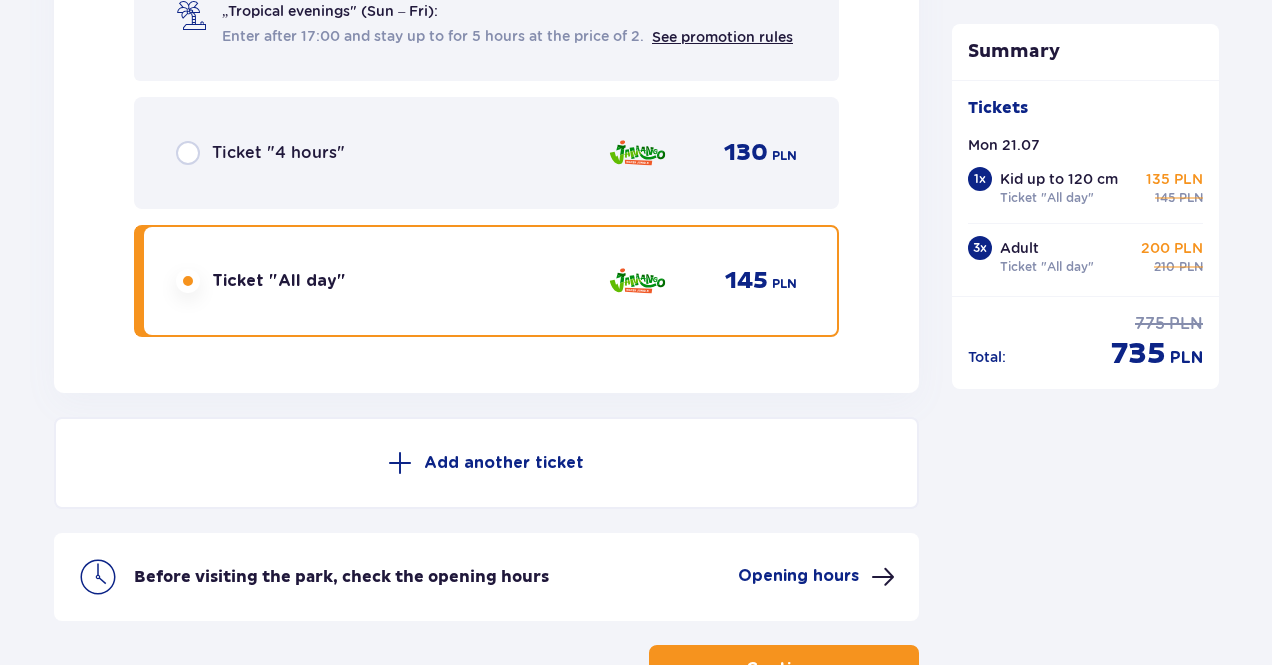 scroll, scrollTop: 6752, scrollLeft: 0, axis: vertical 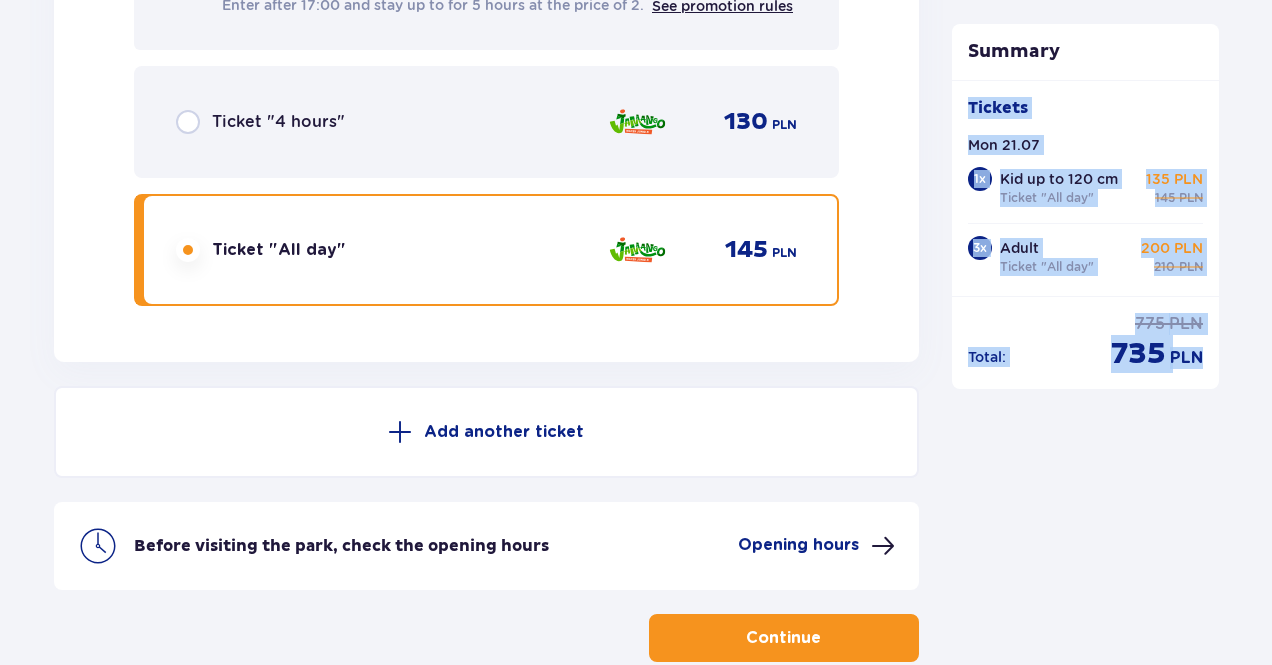 drag, startPoint x: 1200, startPoint y: 361, endPoint x: 966, endPoint y: 109, distance: 343.88953 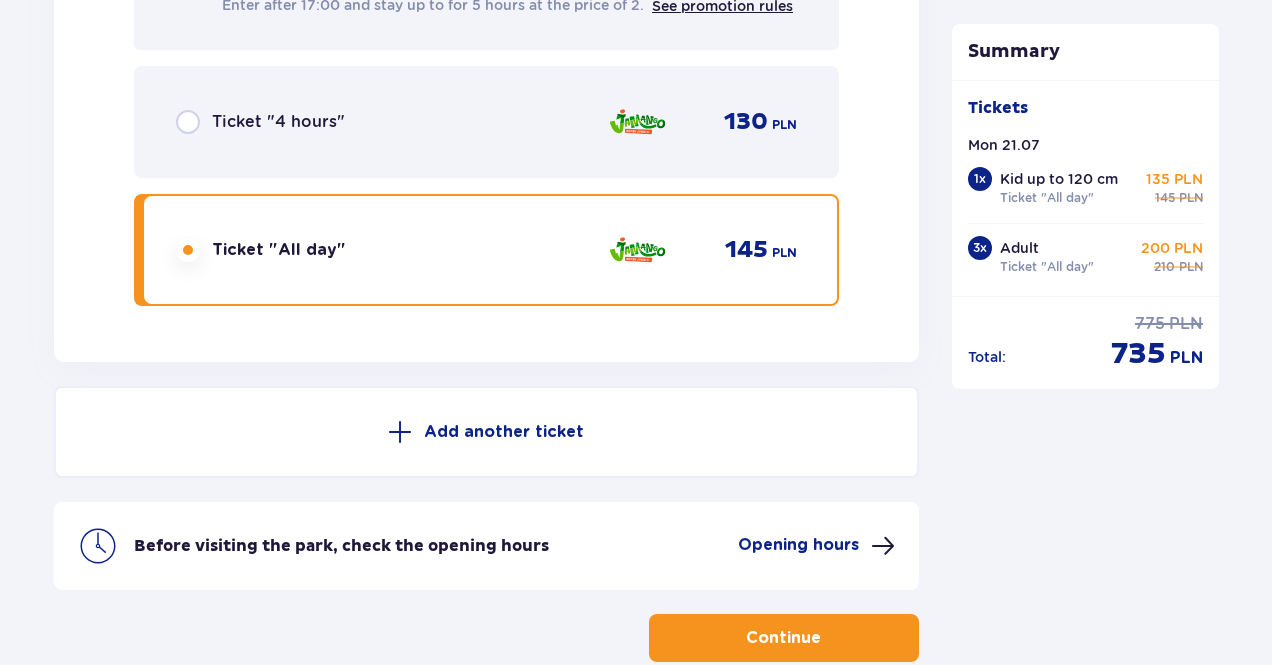 click on "Summary Tickets Mon 21.07   1 x Kid up to 120 cm Ticket "All day" 135 PLN 145 PLN 3 x Adult Ticket "All day" 200 PLN 210 PLN Total : 775 PLN 735 PLN" at bounding box center [1086, -2939] 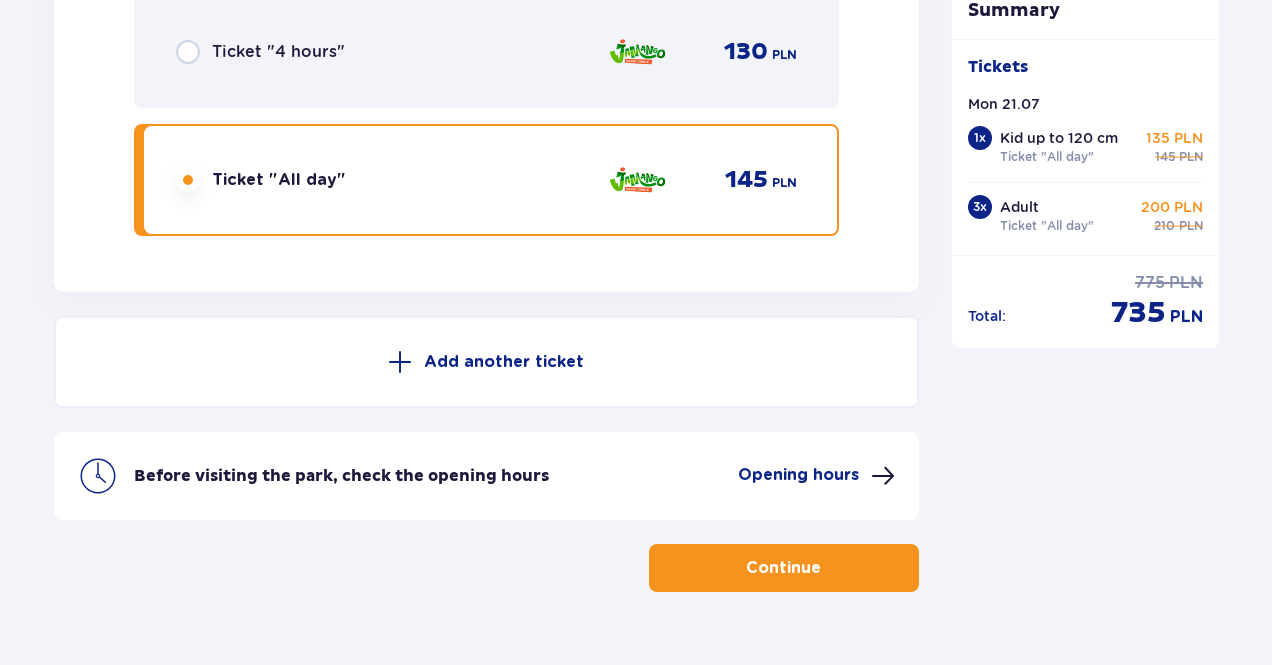 scroll, scrollTop: 6852, scrollLeft: 0, axis: vertical 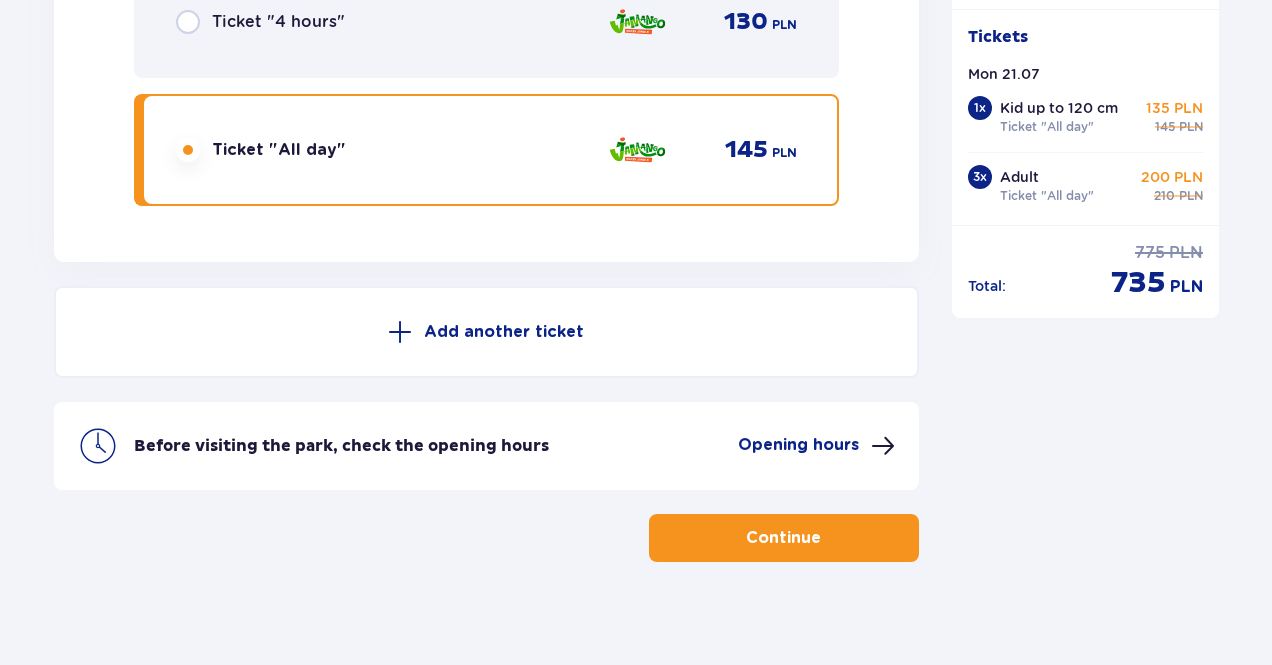 click at bounding box center (883, 446) 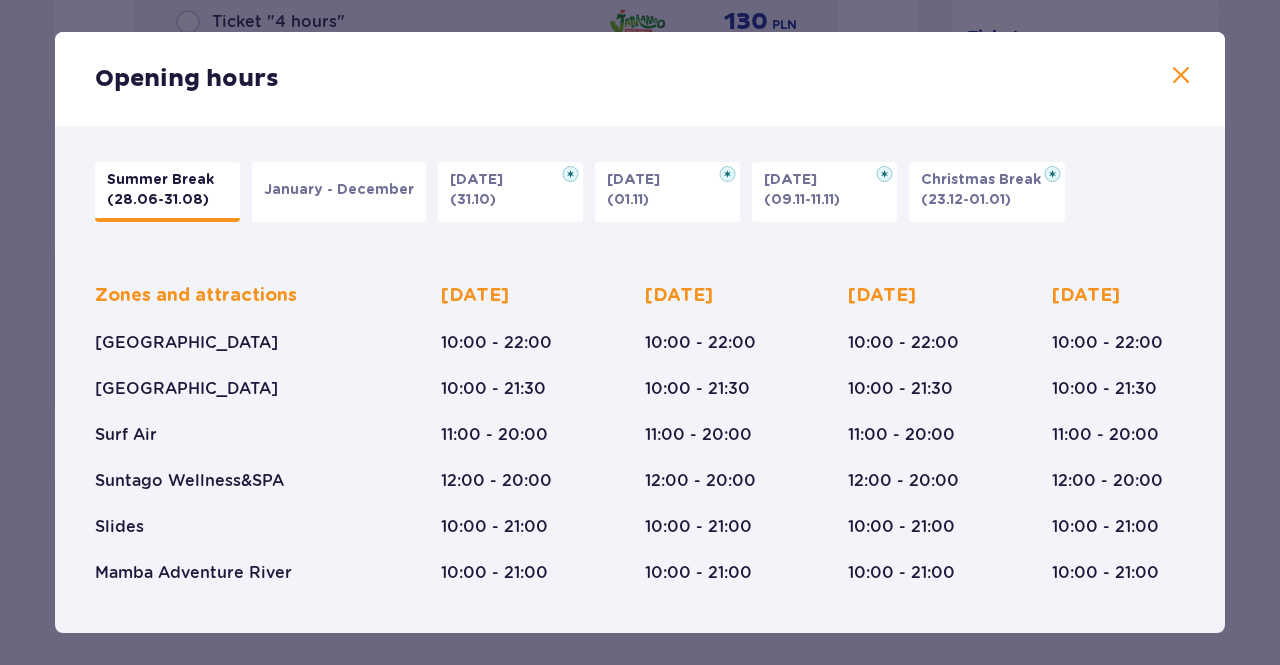 click at bounding box center [1181, 76] 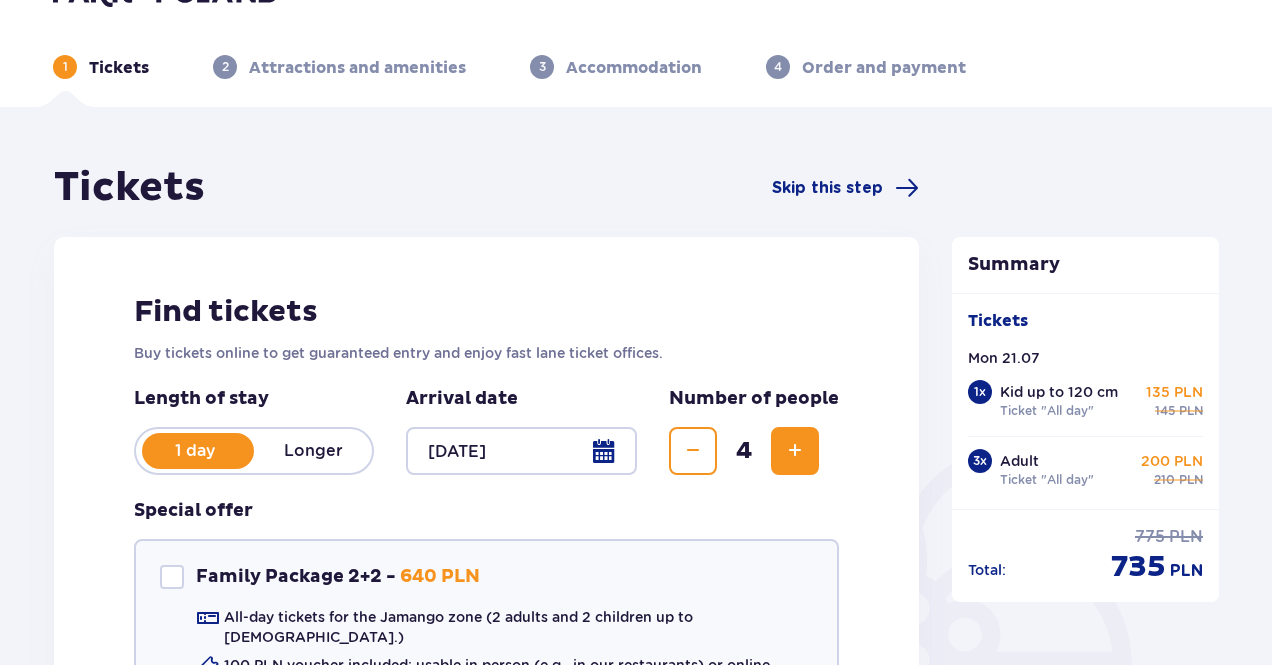 scroll, scrollTop: 0, scrollLeft: 0, axis: both 